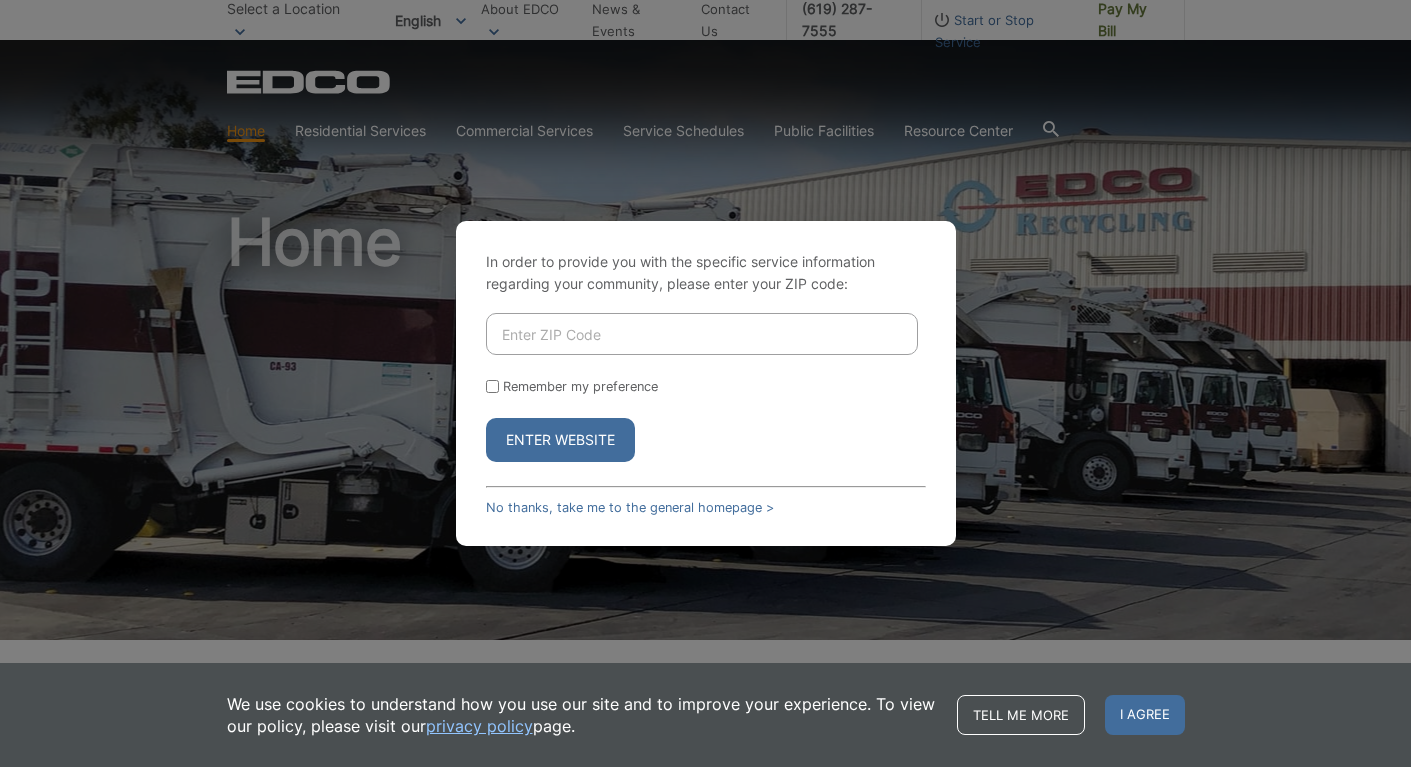 scroll, scrollTop: 0, scrollLeft: 0, axis: both 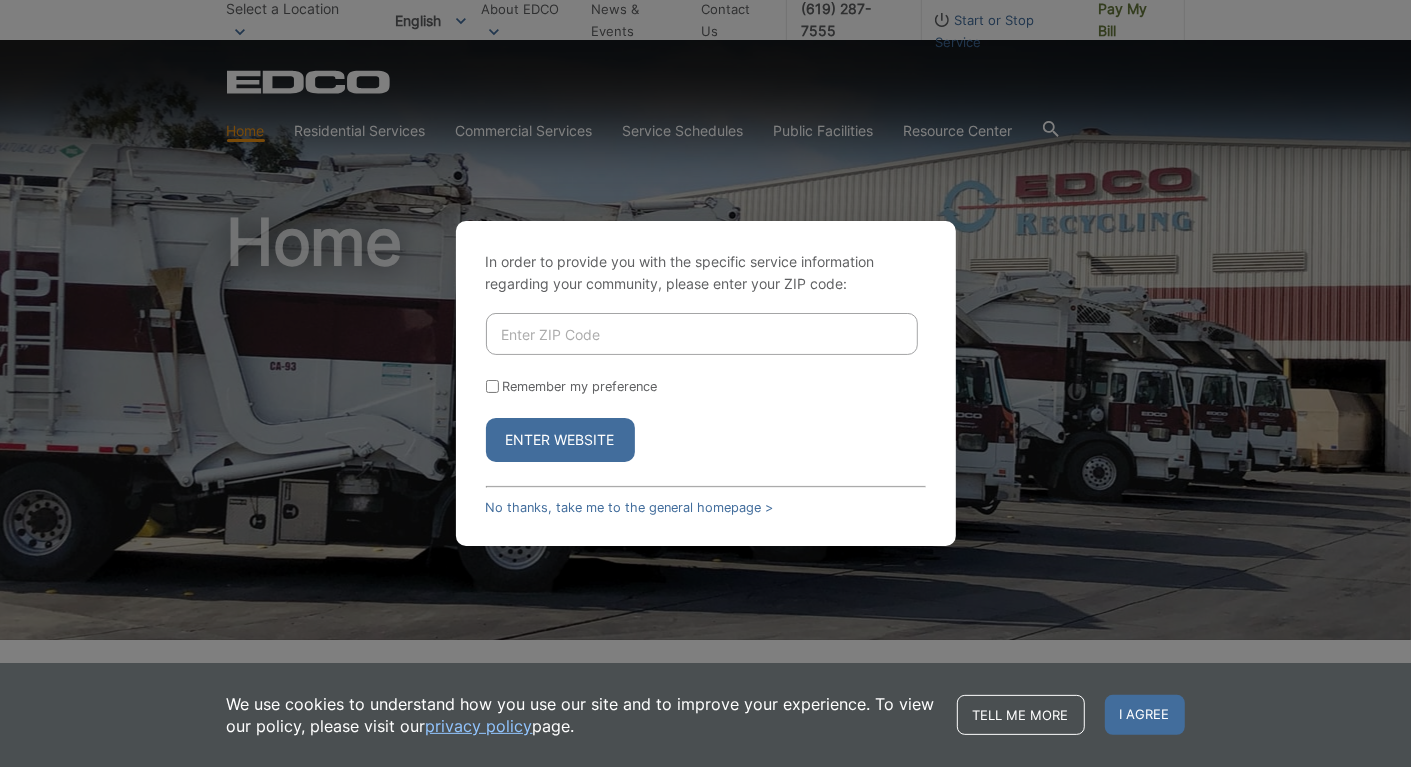 click at bounding box center (702, 334) 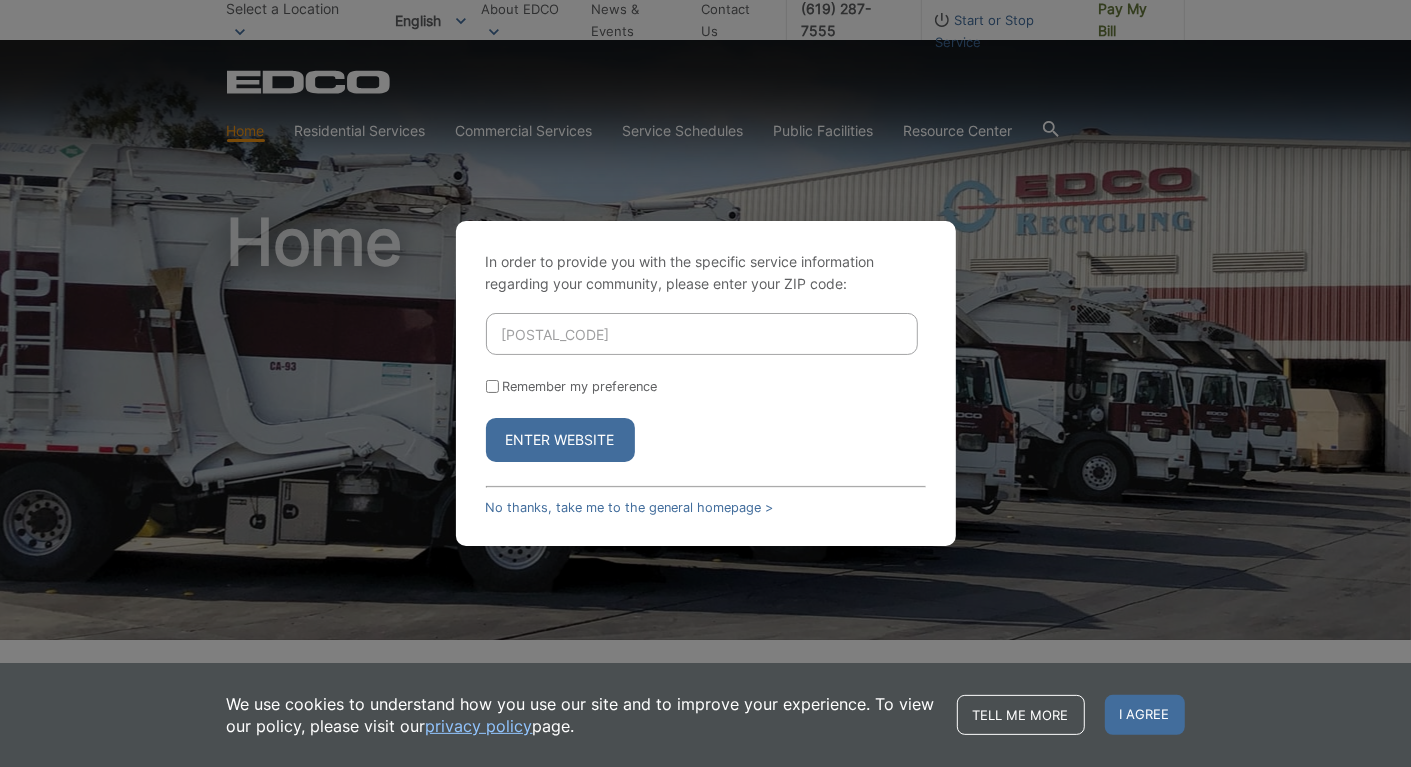 type on "92082" 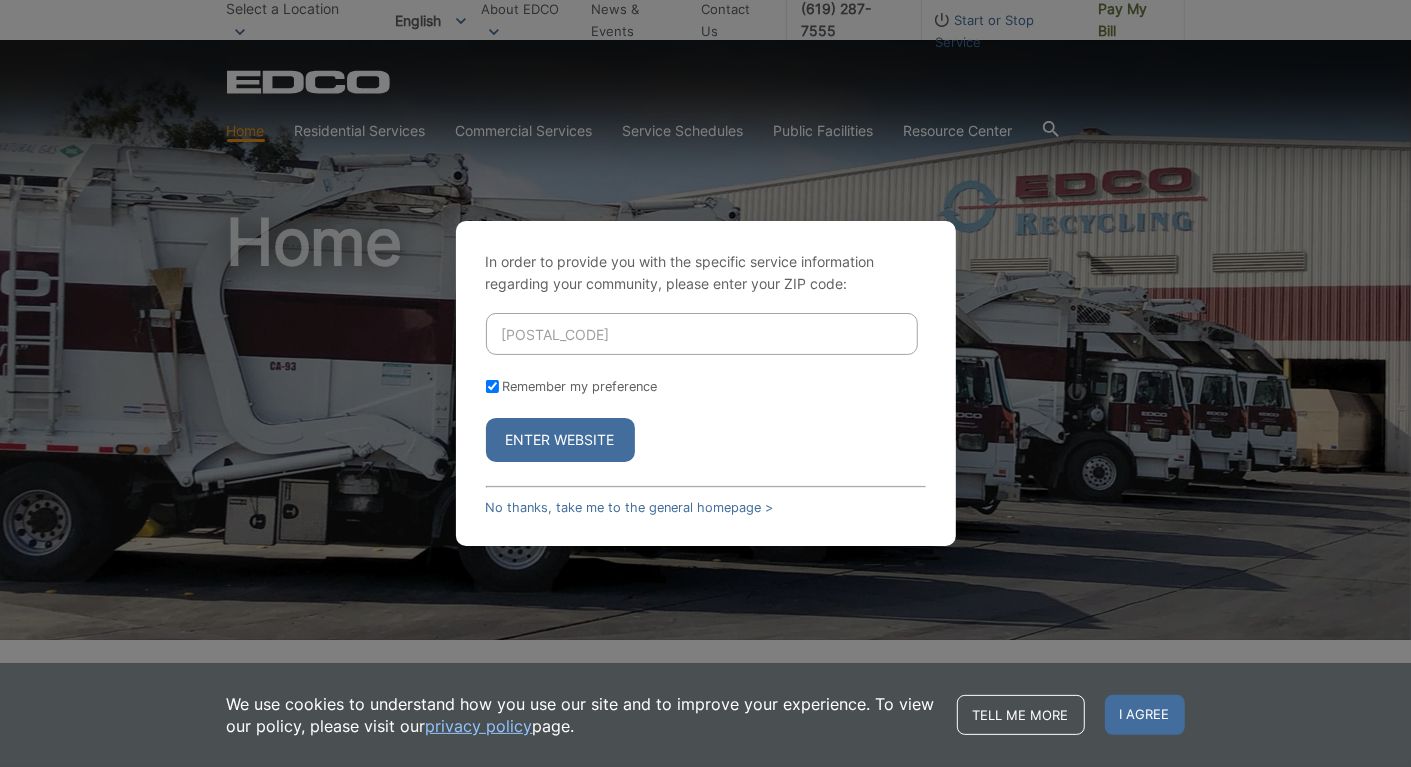 click on "Remember my preference" at bounding box center [492, 386] 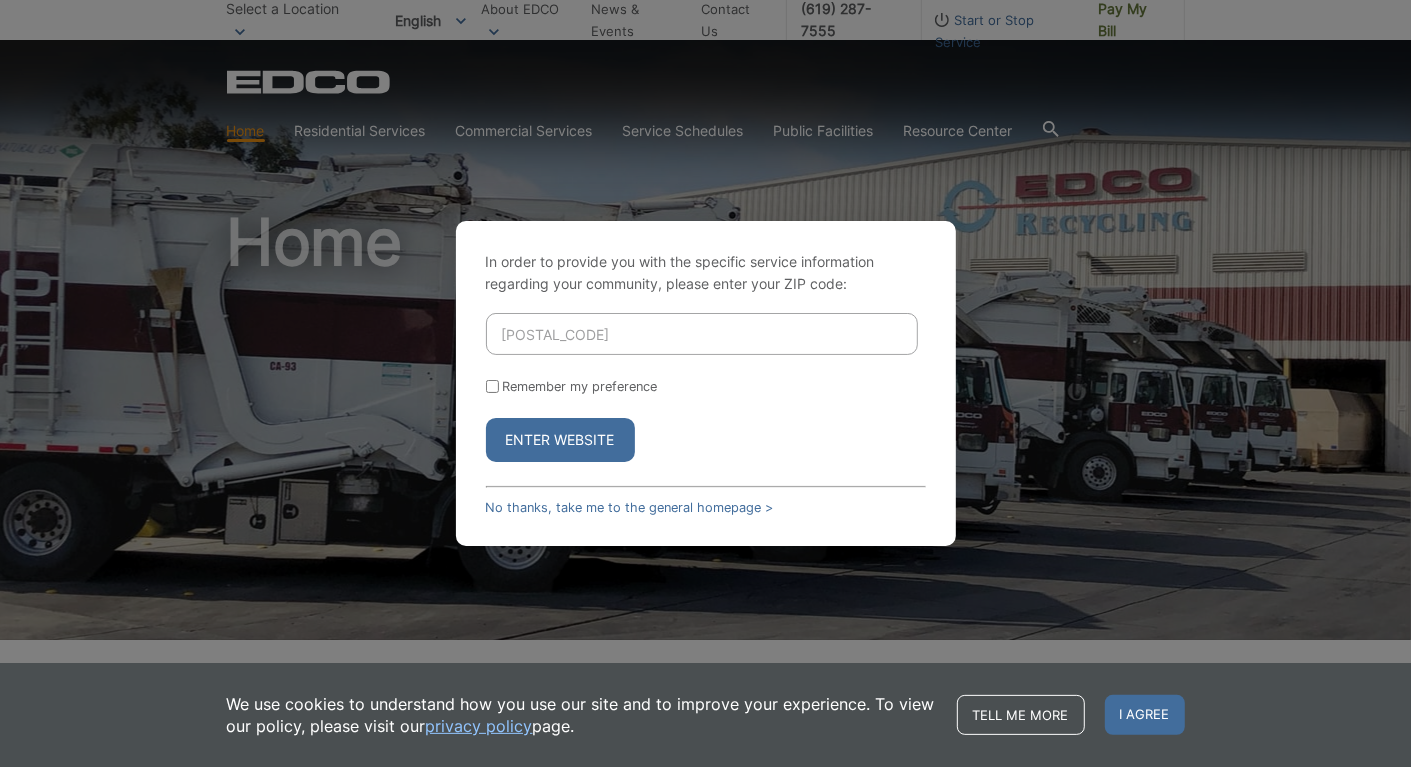 click on "Enter Website" at bounding box center [560, 440] 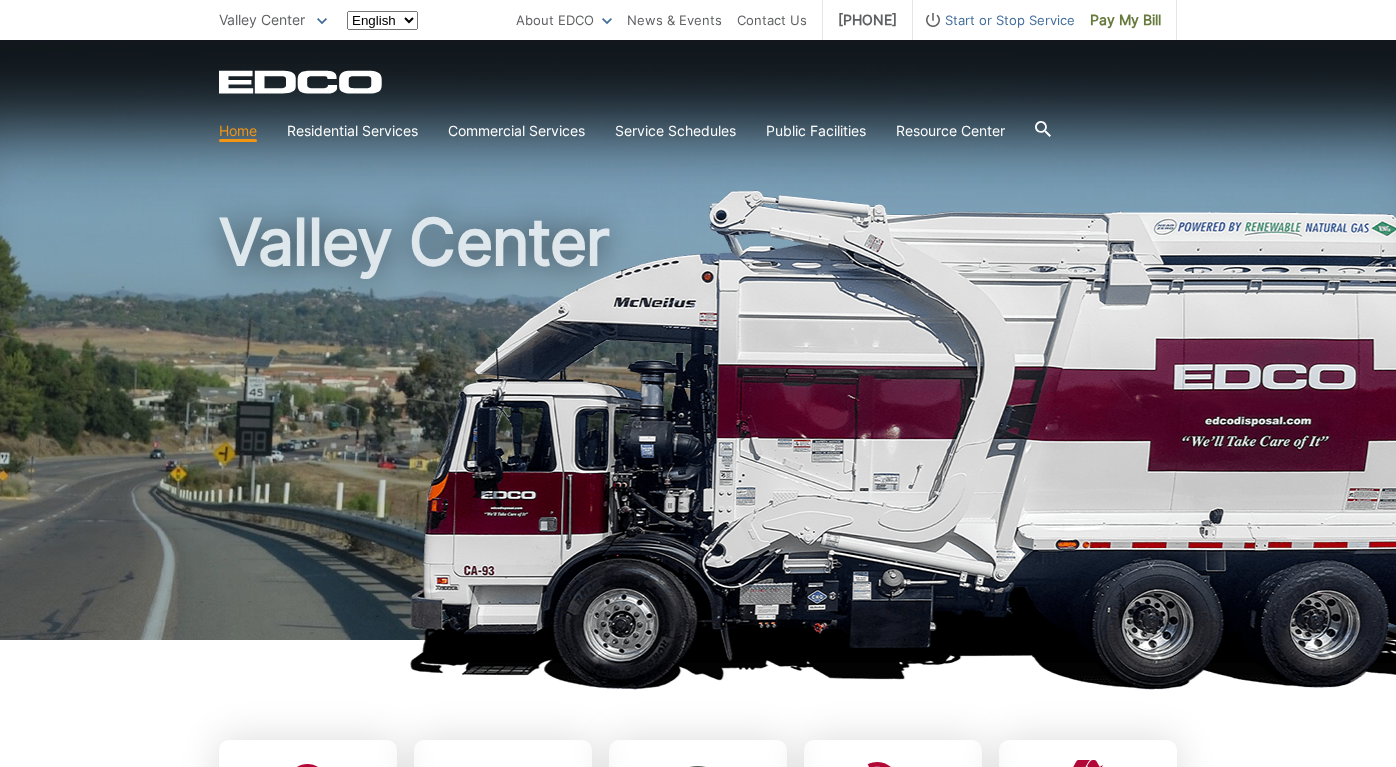 scroll, scrollTop: 0, scrollLeft: 0, axis: both 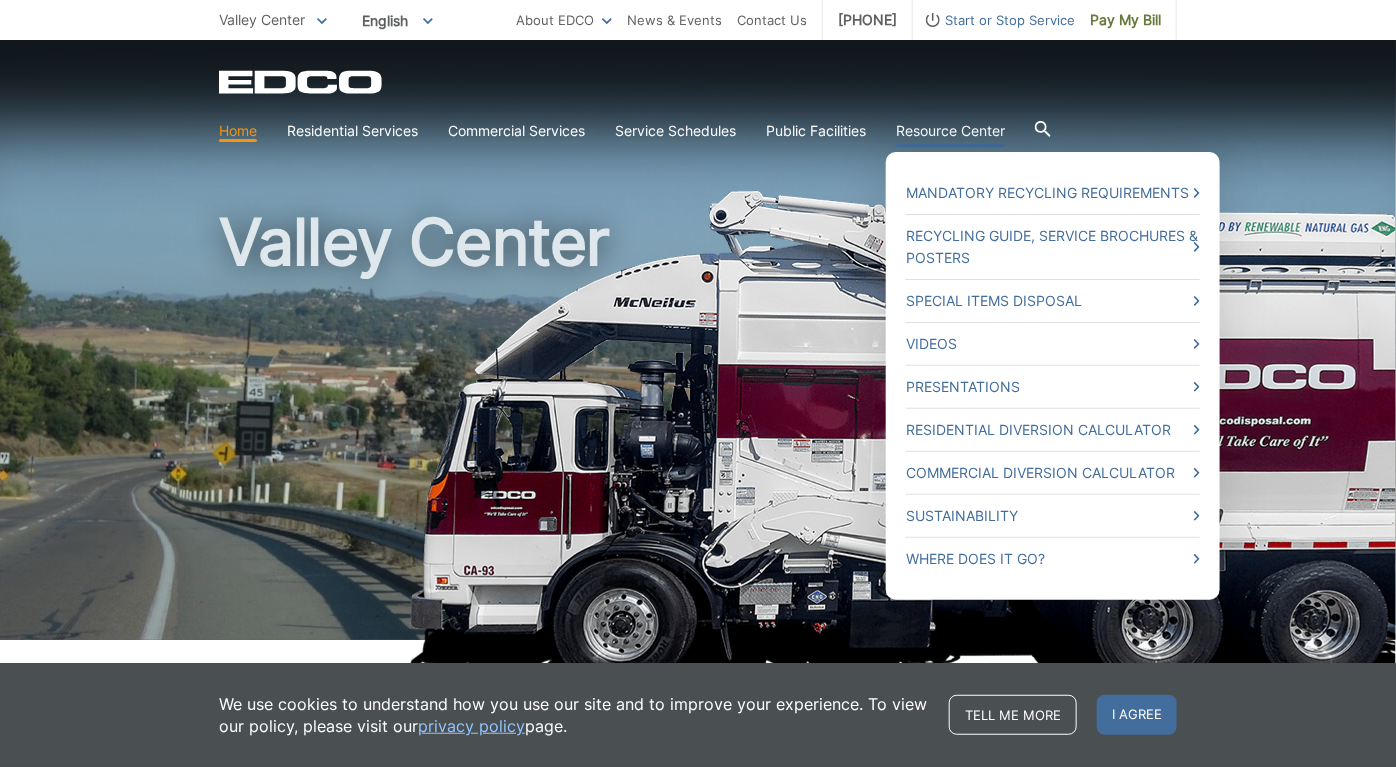 click on "Resource Center" at bounding box center [950, 131] 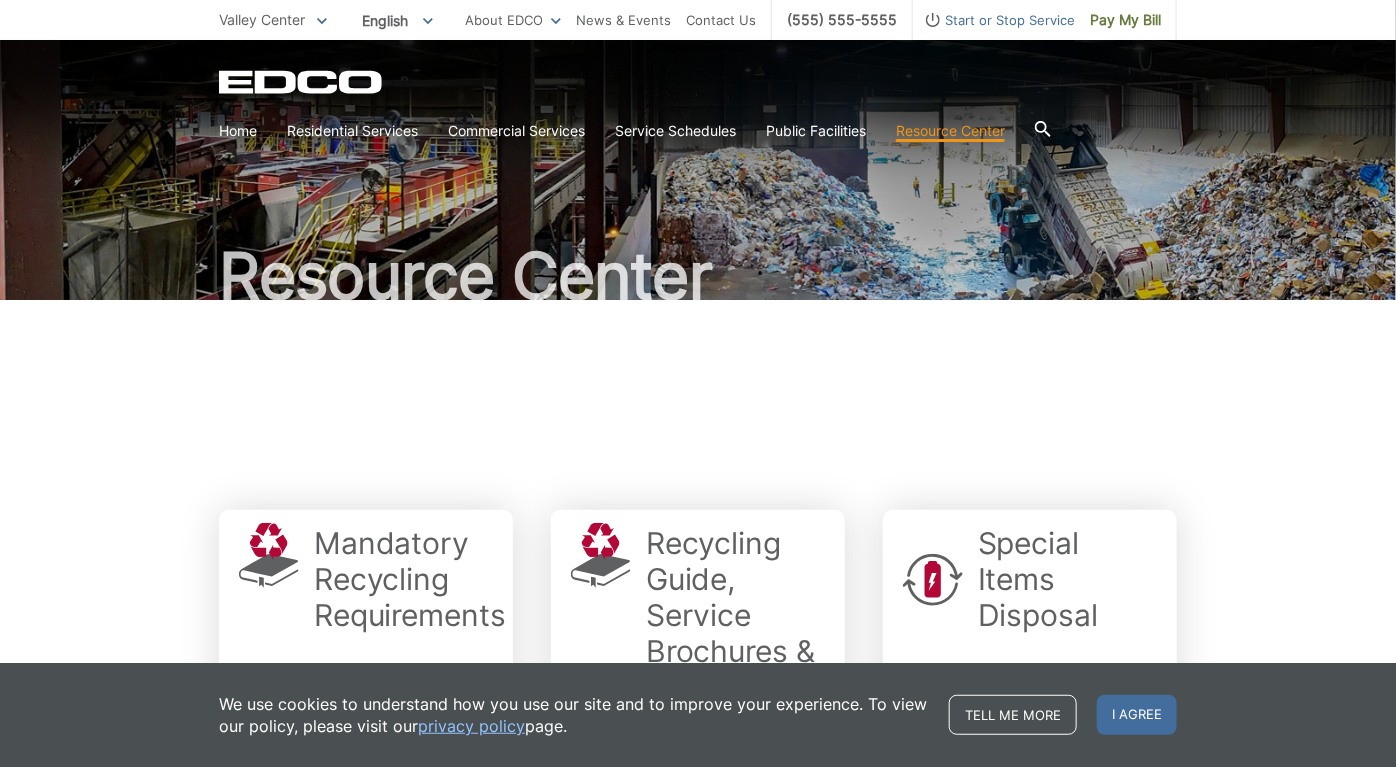 scroll, scrollTop: 0, scrollLeft: 0, axis: both 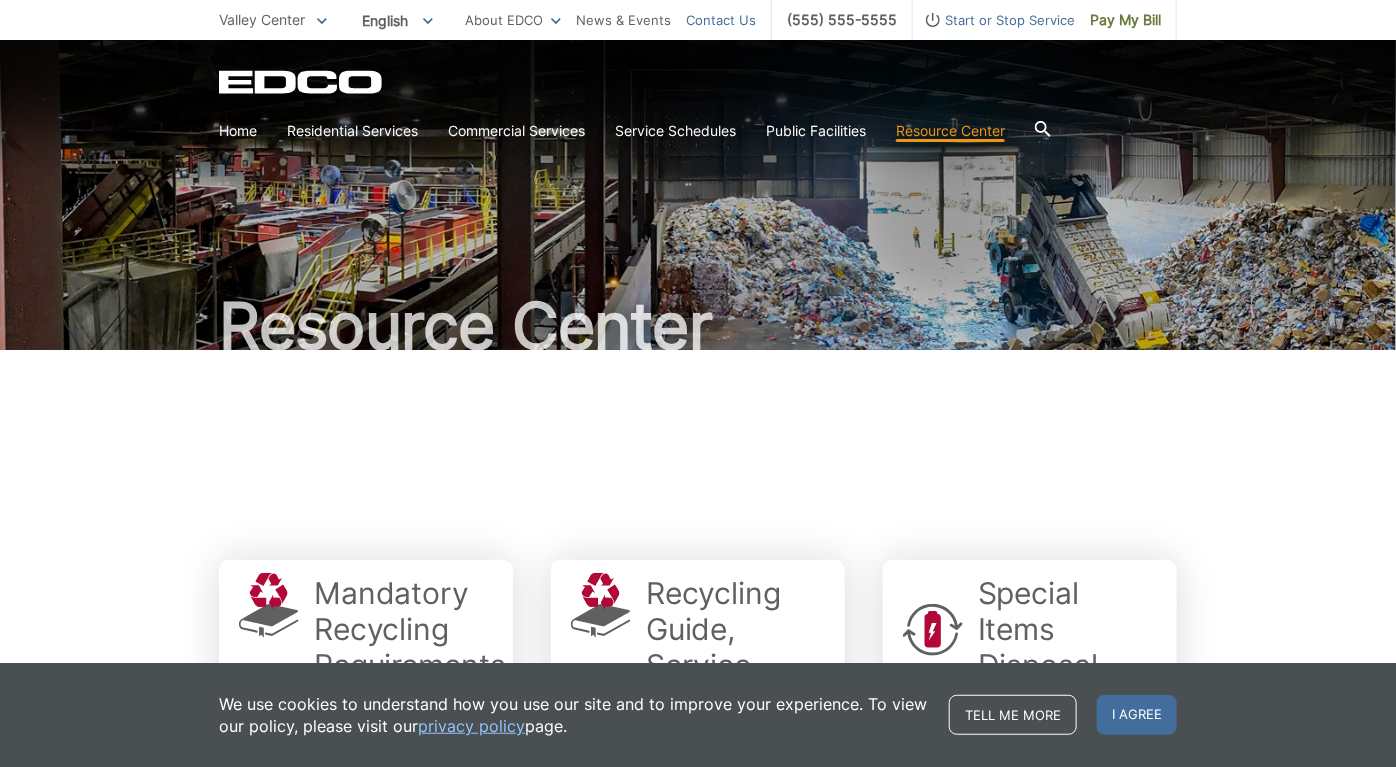 click on "Contact Us" at bounding box center [721, 20] 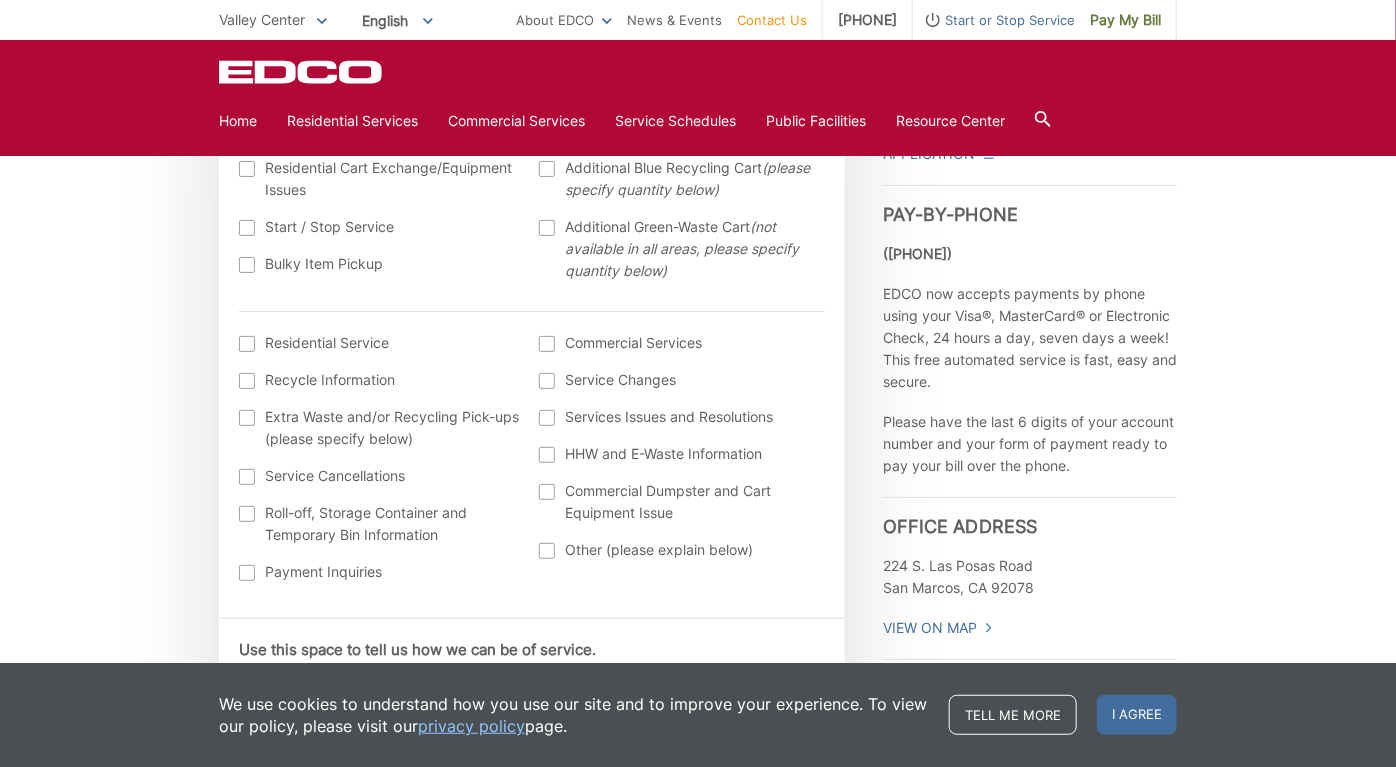 scroll, scrollTop: 700, scrollLeft: 0, axis: vertical 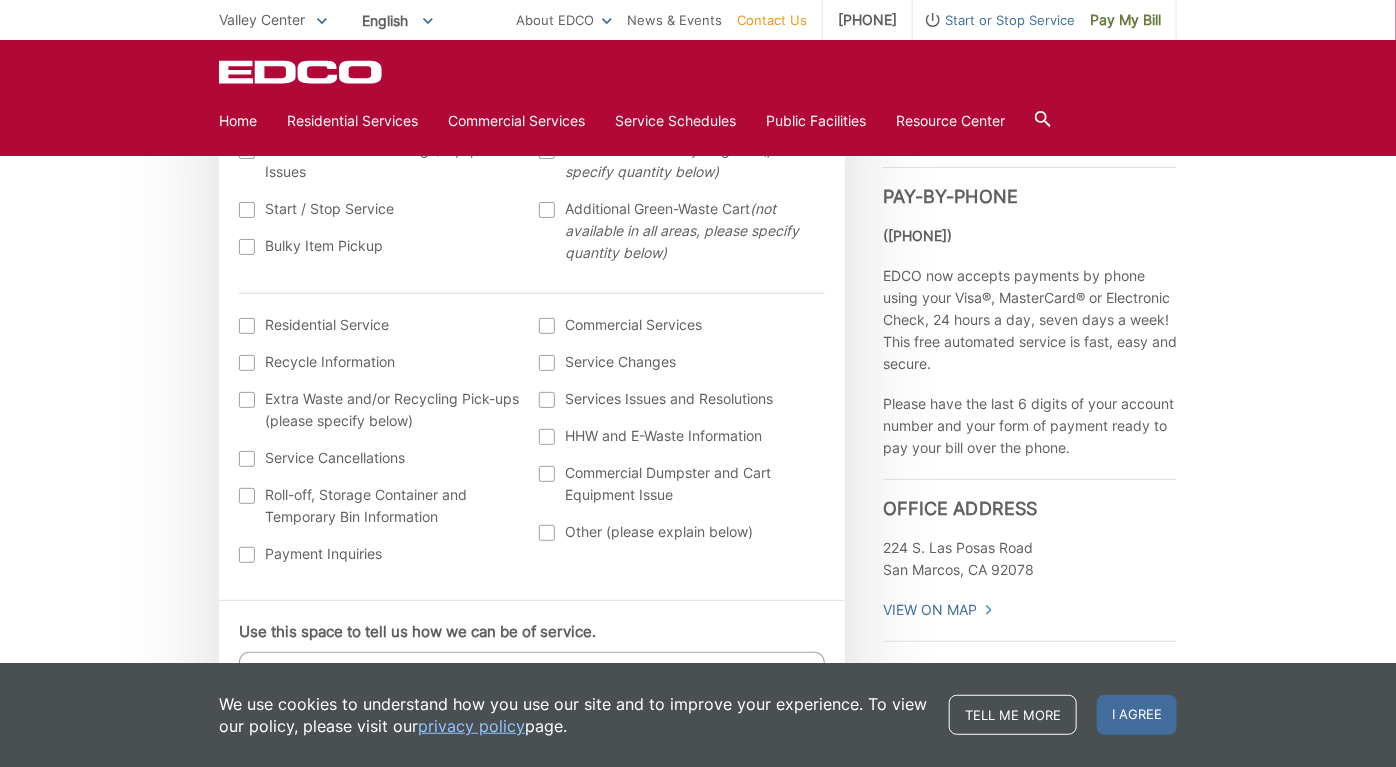 click at bounding box center (547, 533) 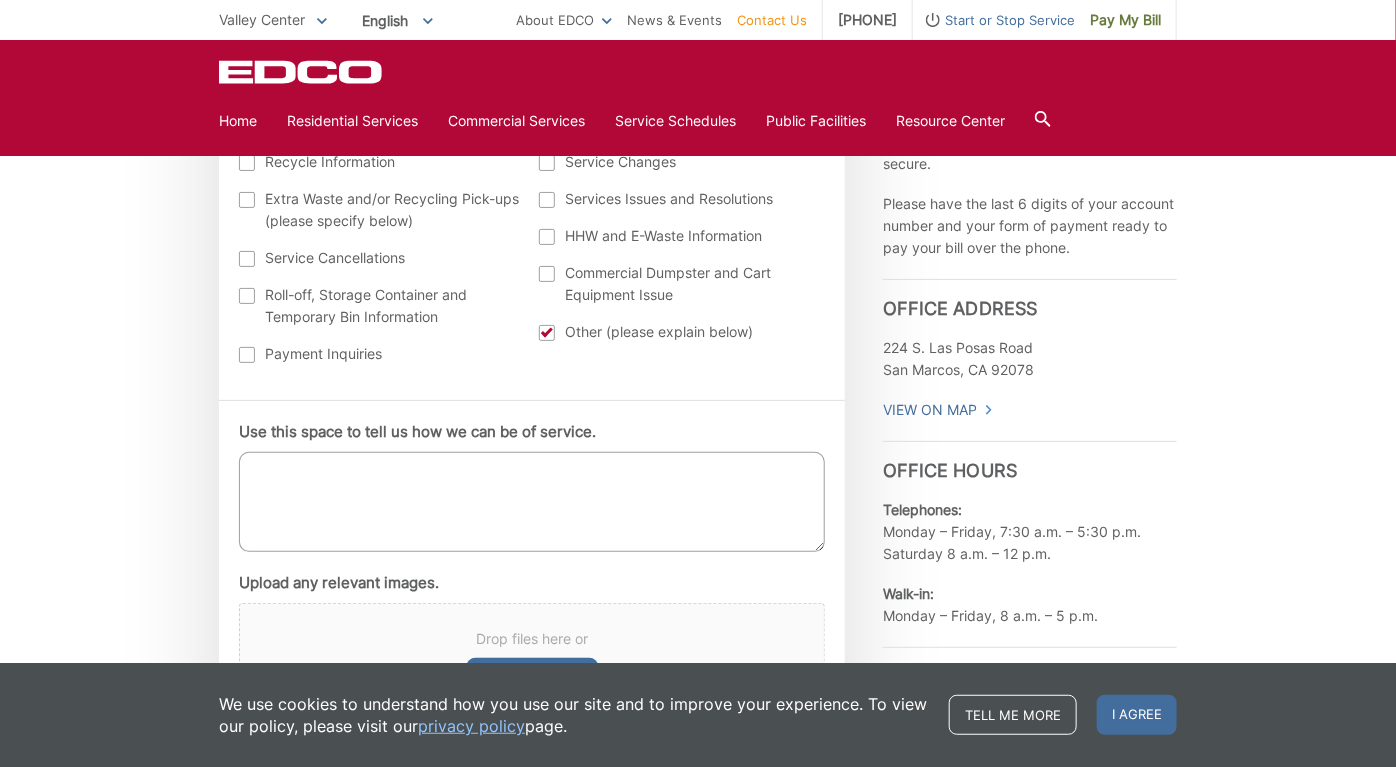 scroll, scrollTop: 1000, scrollLeft: 0, axis: vertical 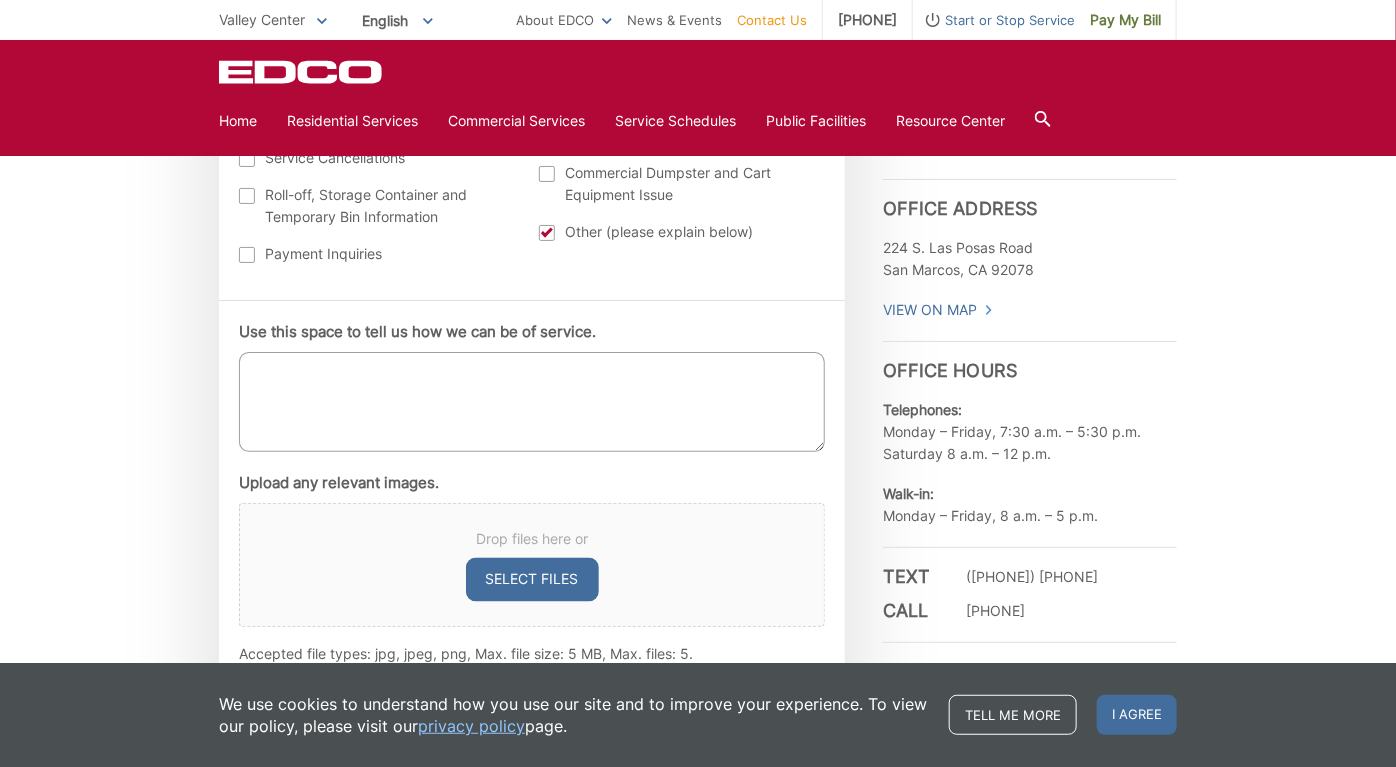 click on "Use this space to tell us how we can be of service." at bounding box center [532, 402] 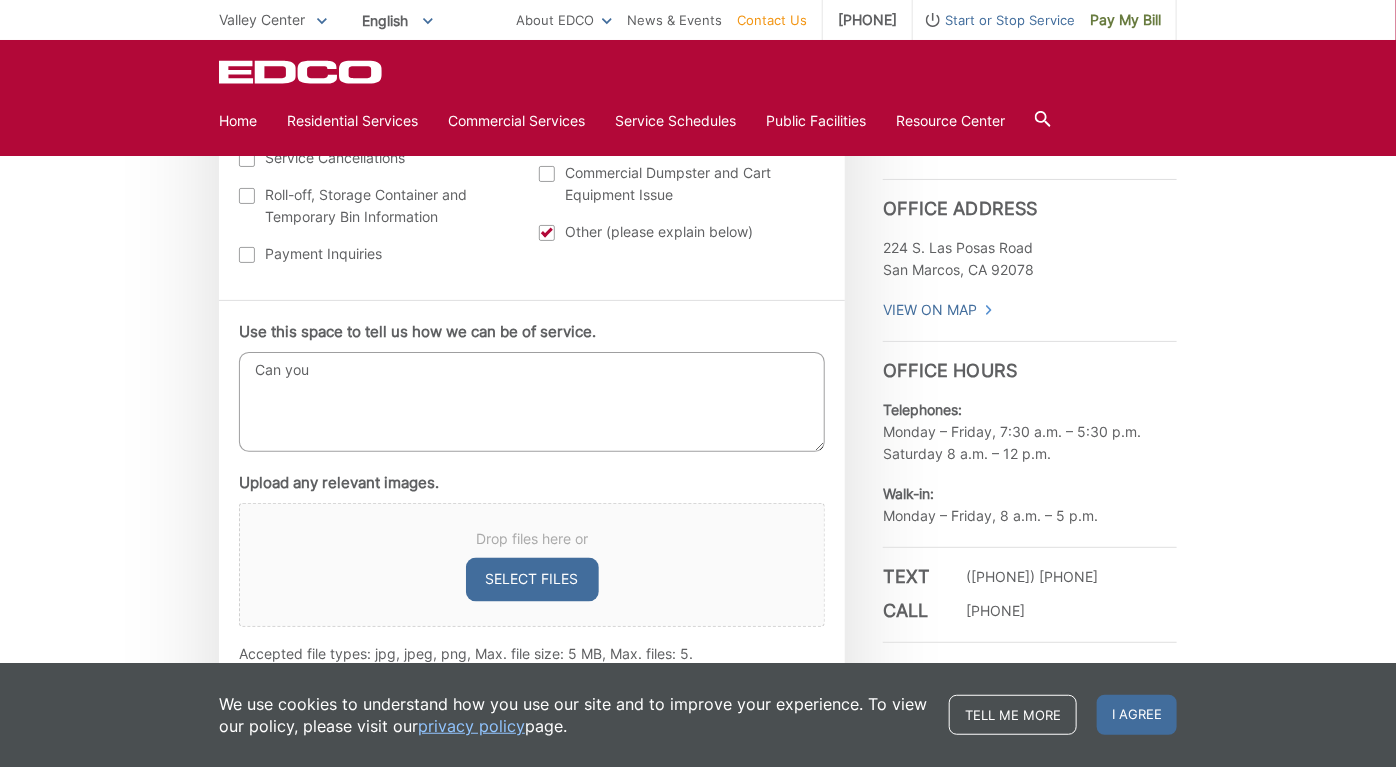 type on "Can you" 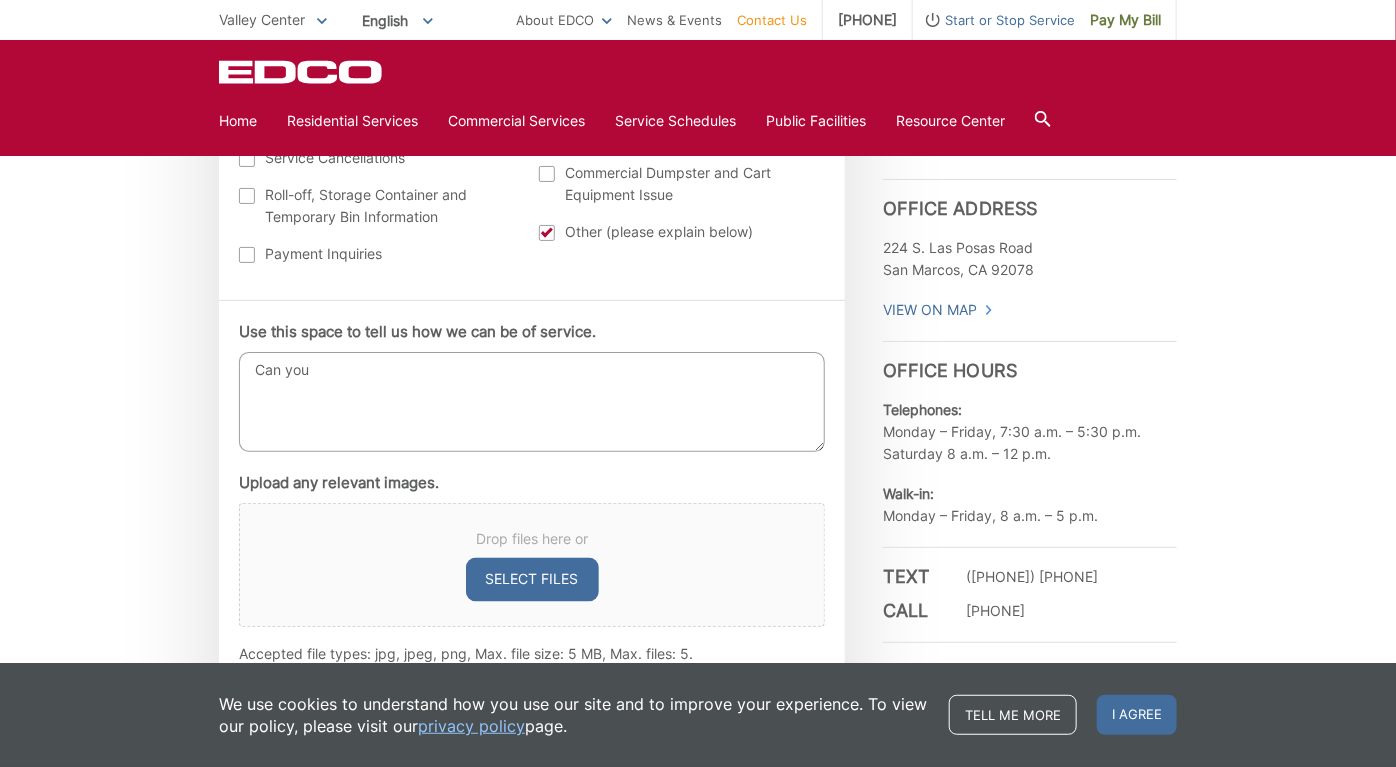 drag, startPoint x: 371, startPoint y: 372, endPoint x: 243, endPoint y: 365, distance: 128.19127 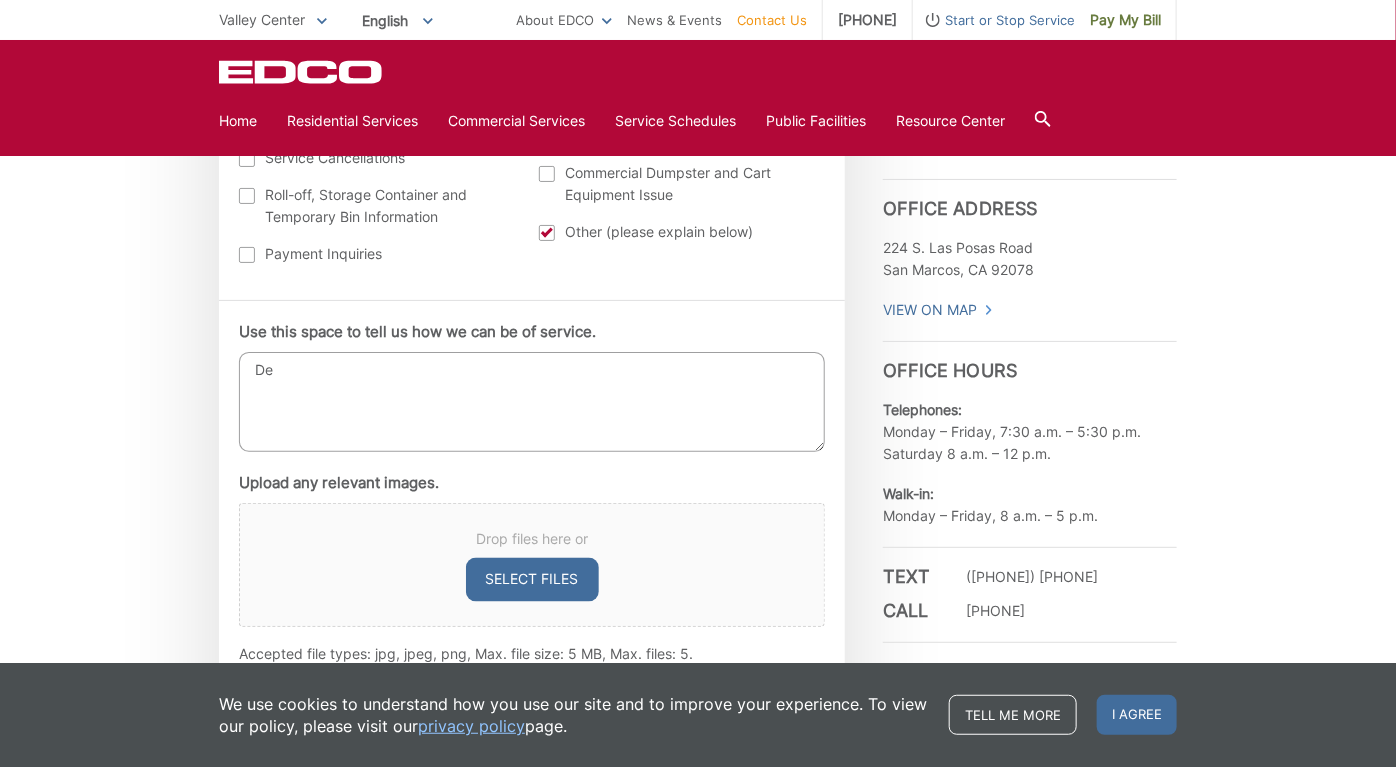 type on "D" 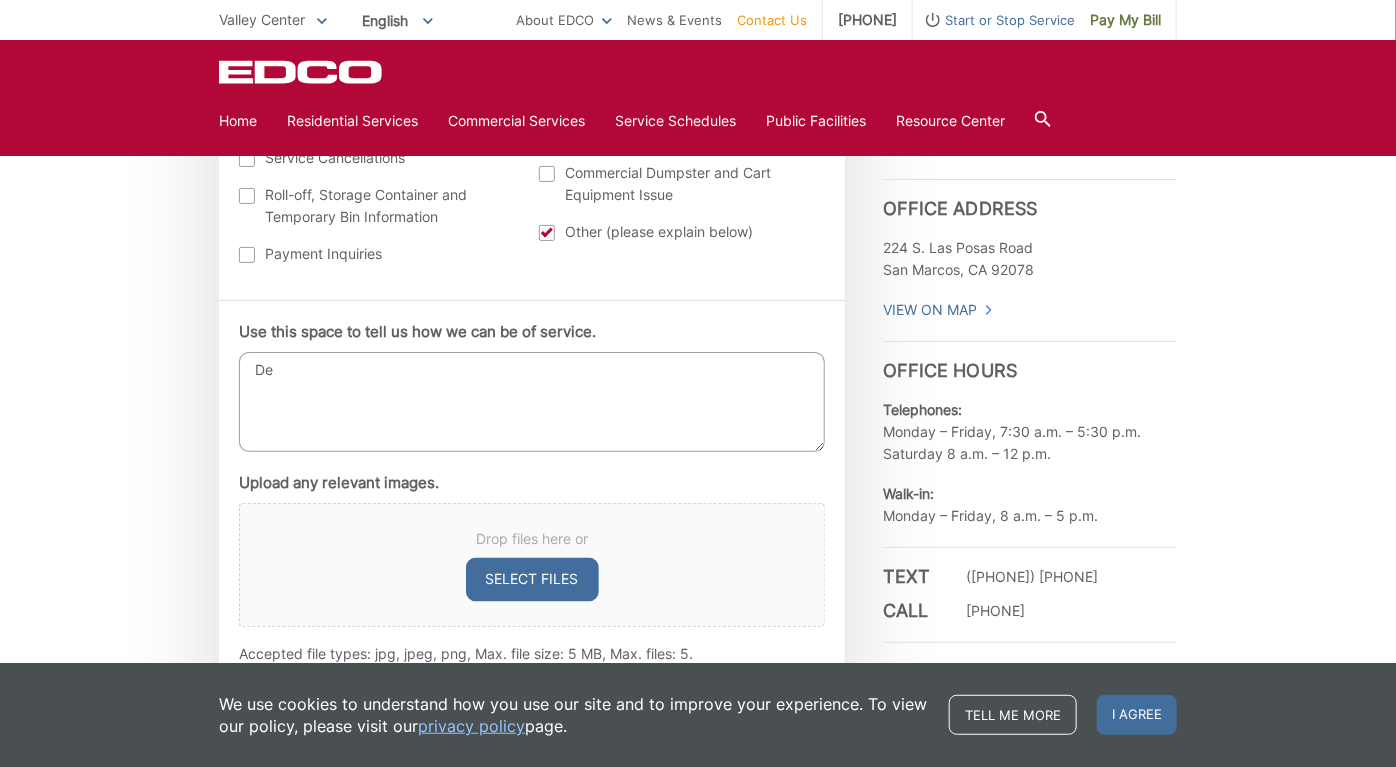 type on "D" 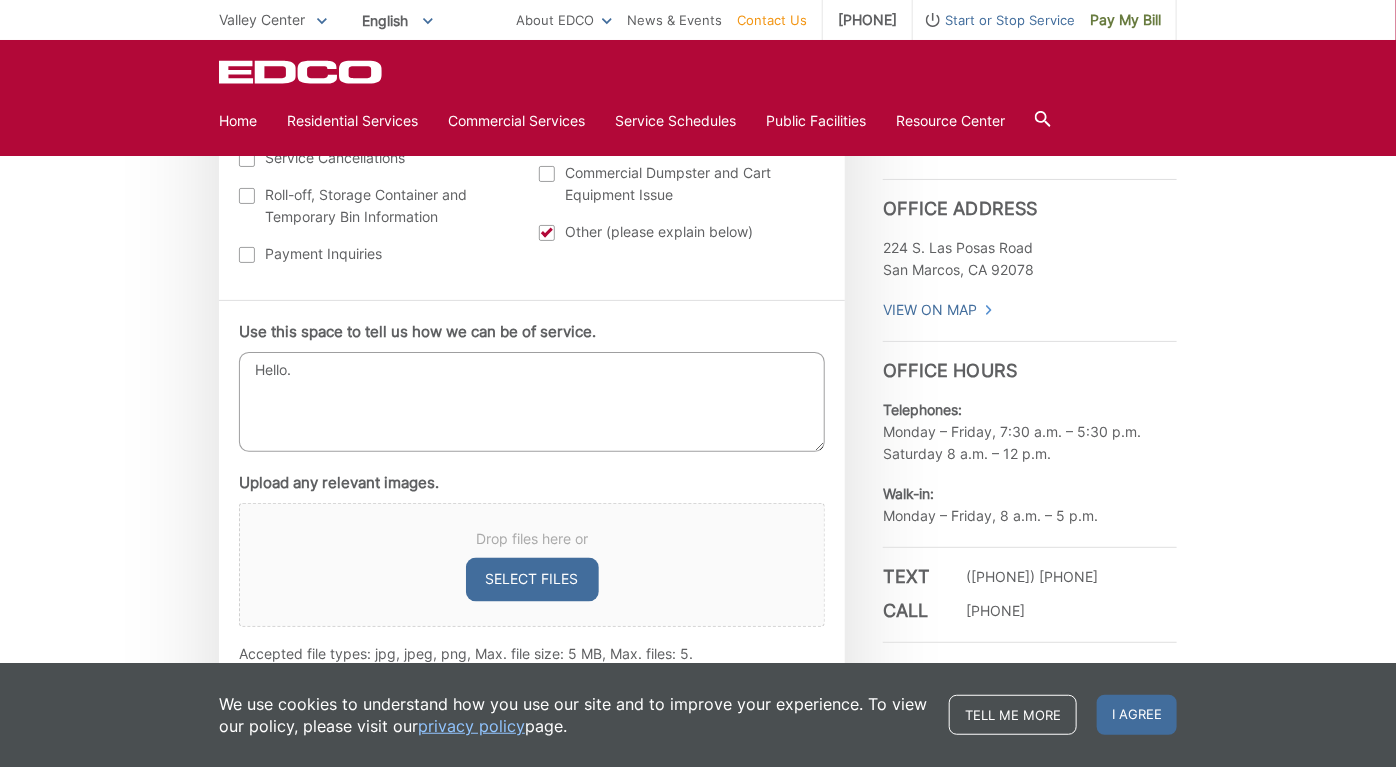 paste on "Dear [SERVICE_PROVIDER_NAME],
We truly appreciate your continued service over the years.
However, I would like to bring a couple of concerns to your attention regarding recent drop-offs.
When your driver enters our driveway, the truck—likely due to its weight—sometimes veers off the paved area, causing the wheels to run over the soil and damage the curb. We would greatly appreciate it if the driver could be extra cautious to avoid this going forward.
Additionally, we have two yard bins placed on-site. After dumping, the bins are often returned at an angle of about 20 degrees, which creates a significant obstruction.
Would it be possible to kindly ask the driver to place the bins straight and in their original position?
Thank you again for your continued support, and we appreciate your attention to these matters.
Best regards," 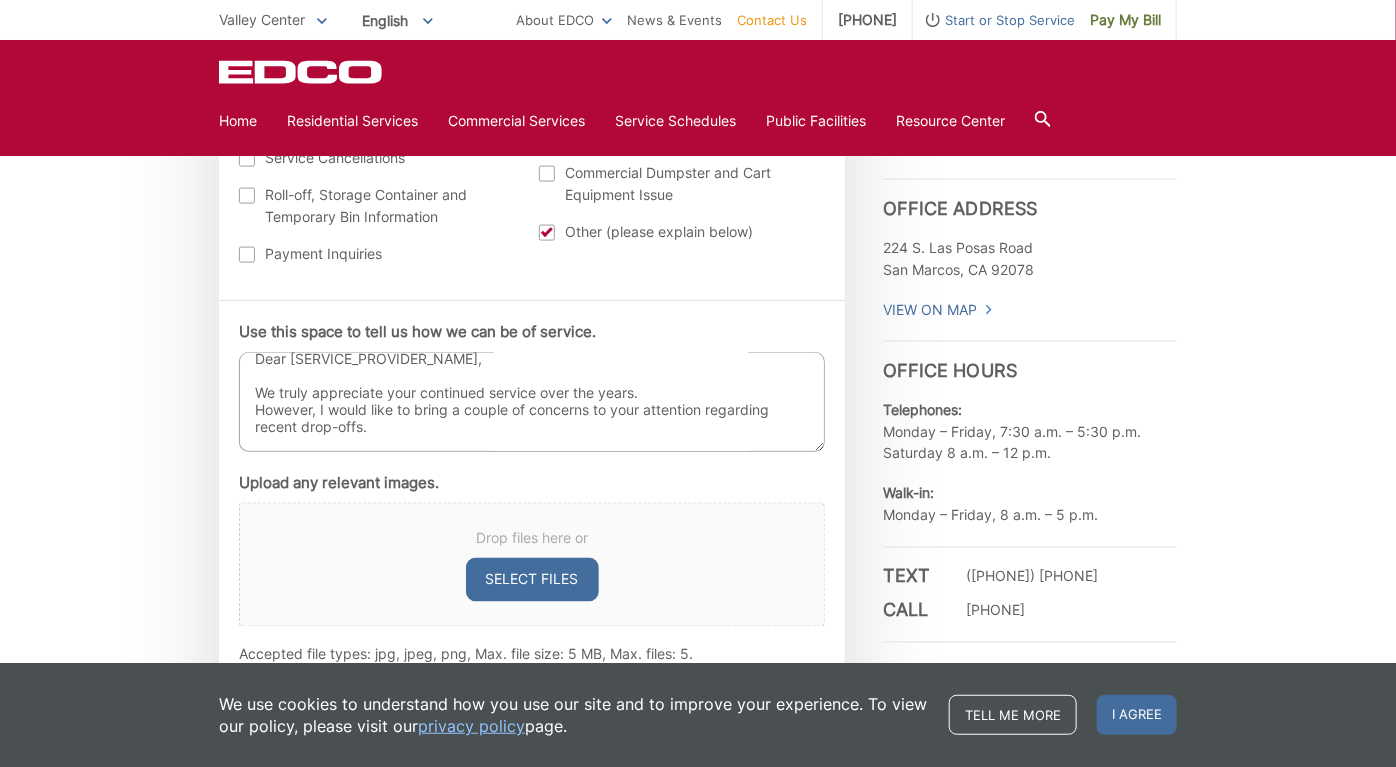 scroll, scrollTop: 0, scrollLeft: 0, axis: both 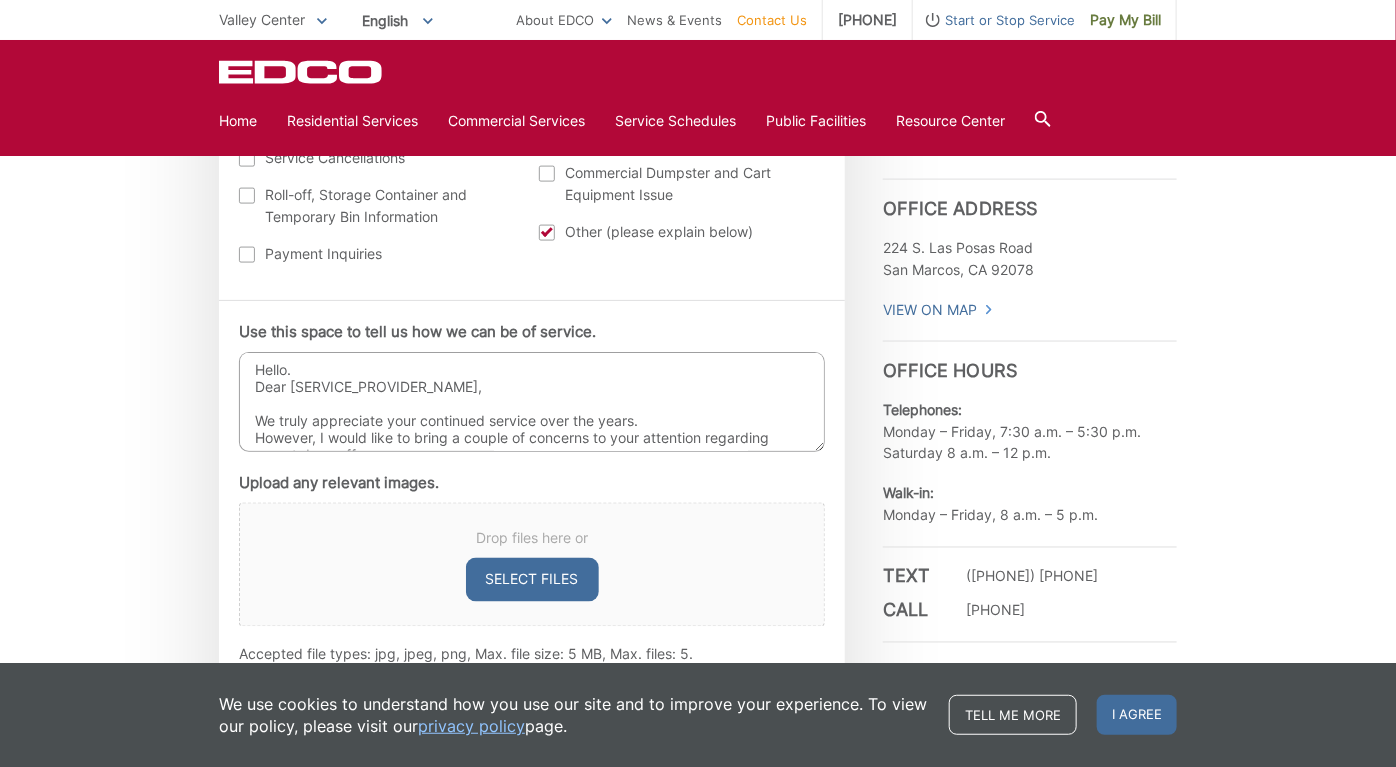 drag, startPoint x: 250, startPoint y: 385, endPoint x: 523, endPoint y: 395, distance: 273.18307 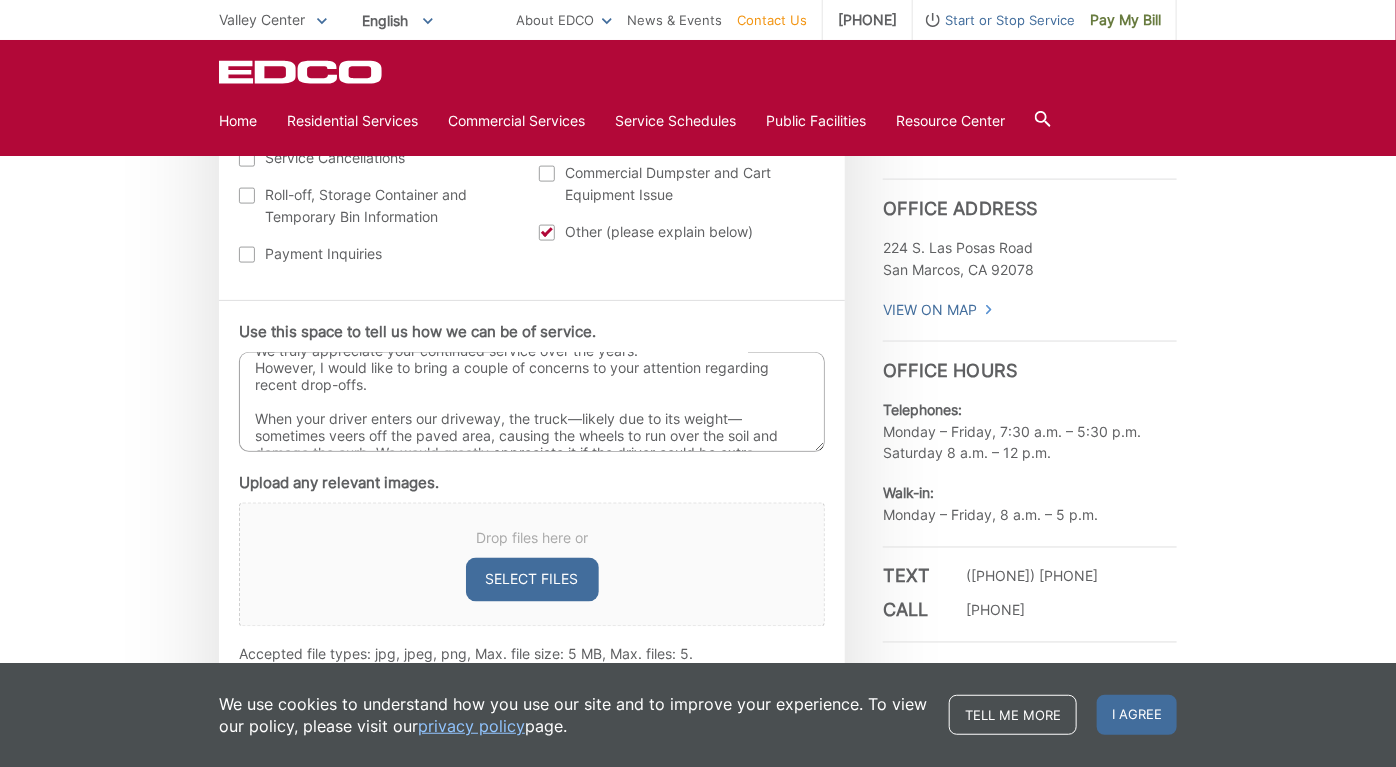 scroll, scrollTop: 100, scrollLeft: 0, axis: vertical 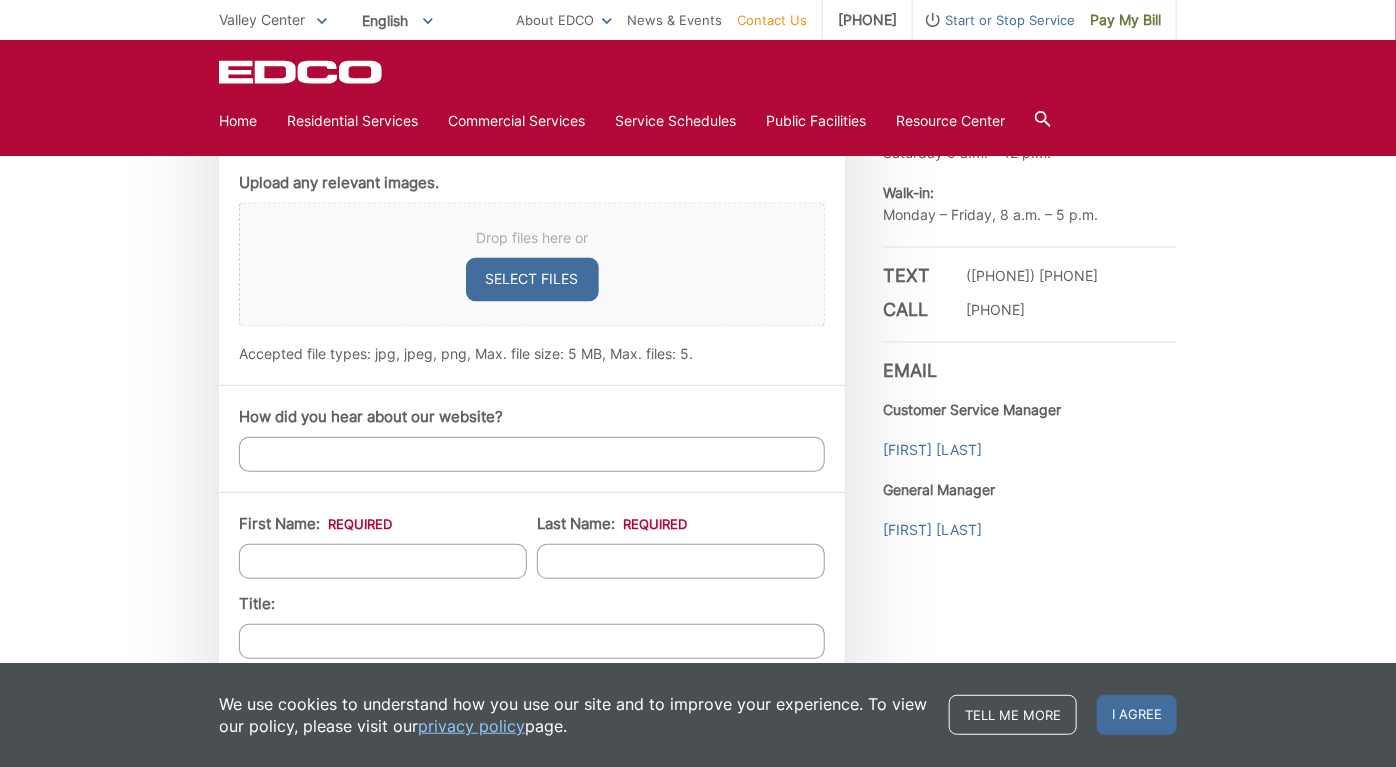 type on "Hello.
We living in [POSTAL_CODE] [STREET_NAME]. [CITY].
We truly appreciate your continued service over the years.
However, I would like to bring a couple of concerns to your attention regarding recent drop-offs.
When your driver enters our driveway, the truck—likely due to its weight—sometimes veers off the paved area, causing the wheels to run over the soil and damage the curb. We would greatly appreciate it if the driver could be extra cautious to avoid this going forward.
Additionally, we have two yard bins placed on-site. After dumping, the bins are often returned at an angle of about 20 degrees, which creates a significant obstruction.
Would it be possible to kindly ask the driver to place the bins straight and in their original position?
Thank you again for your continued support, and we appreciate your attention to these matters.
Best regards," 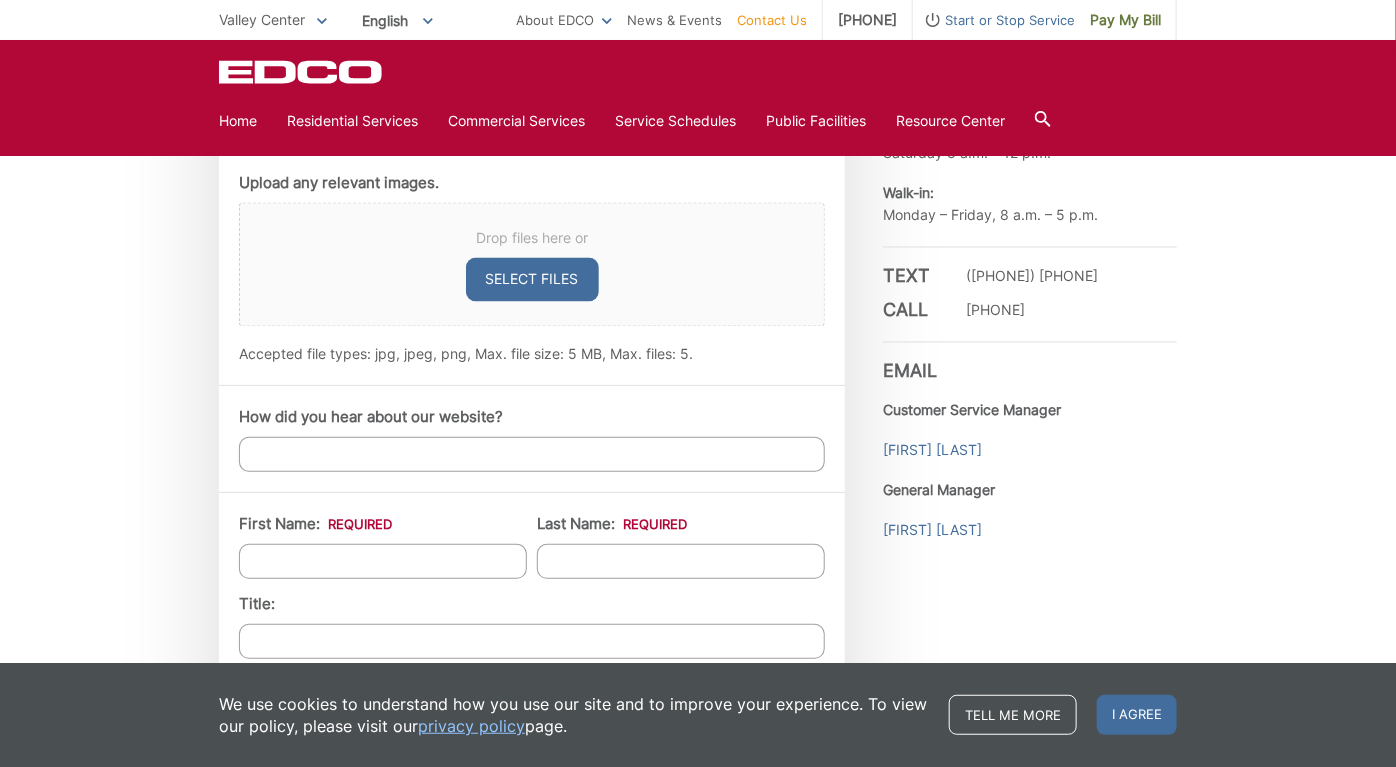 type on "[FIRST]" 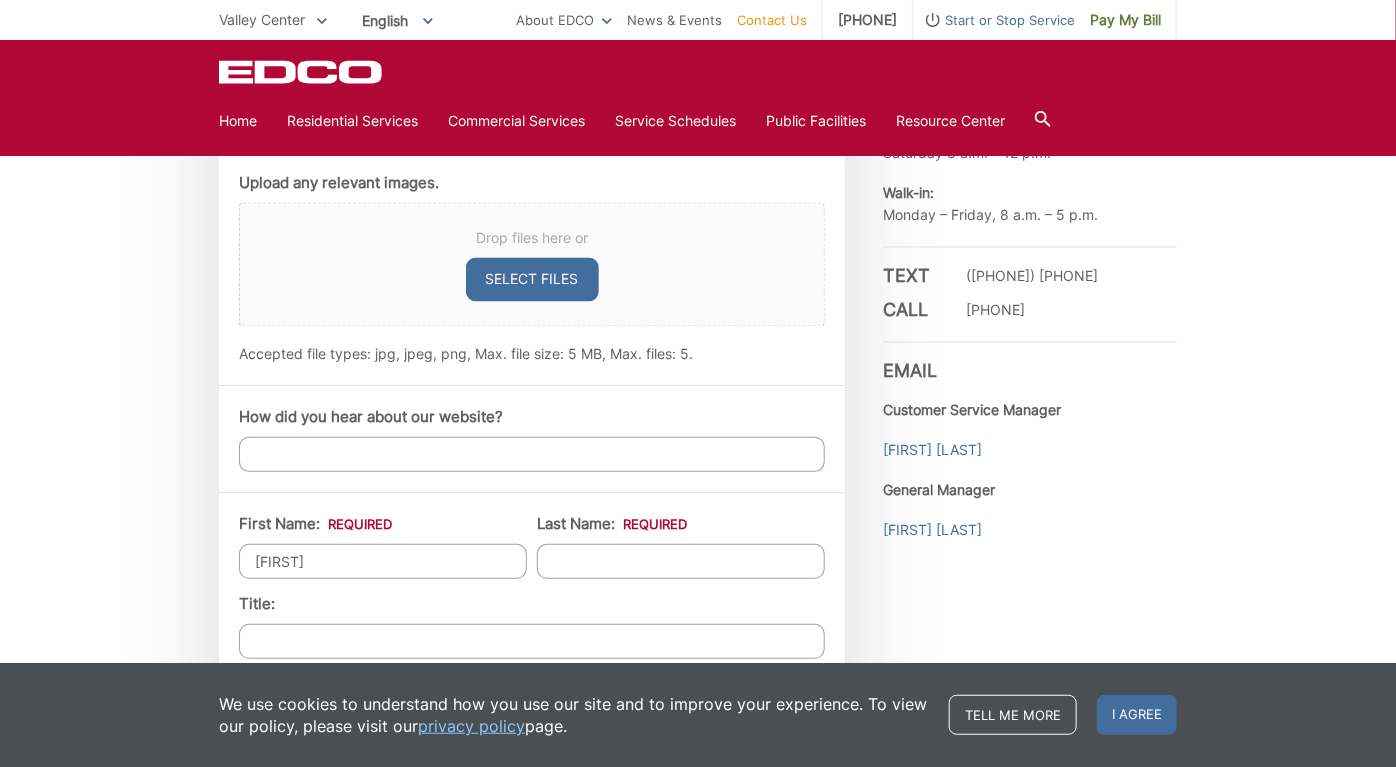 type on "[LAST]" 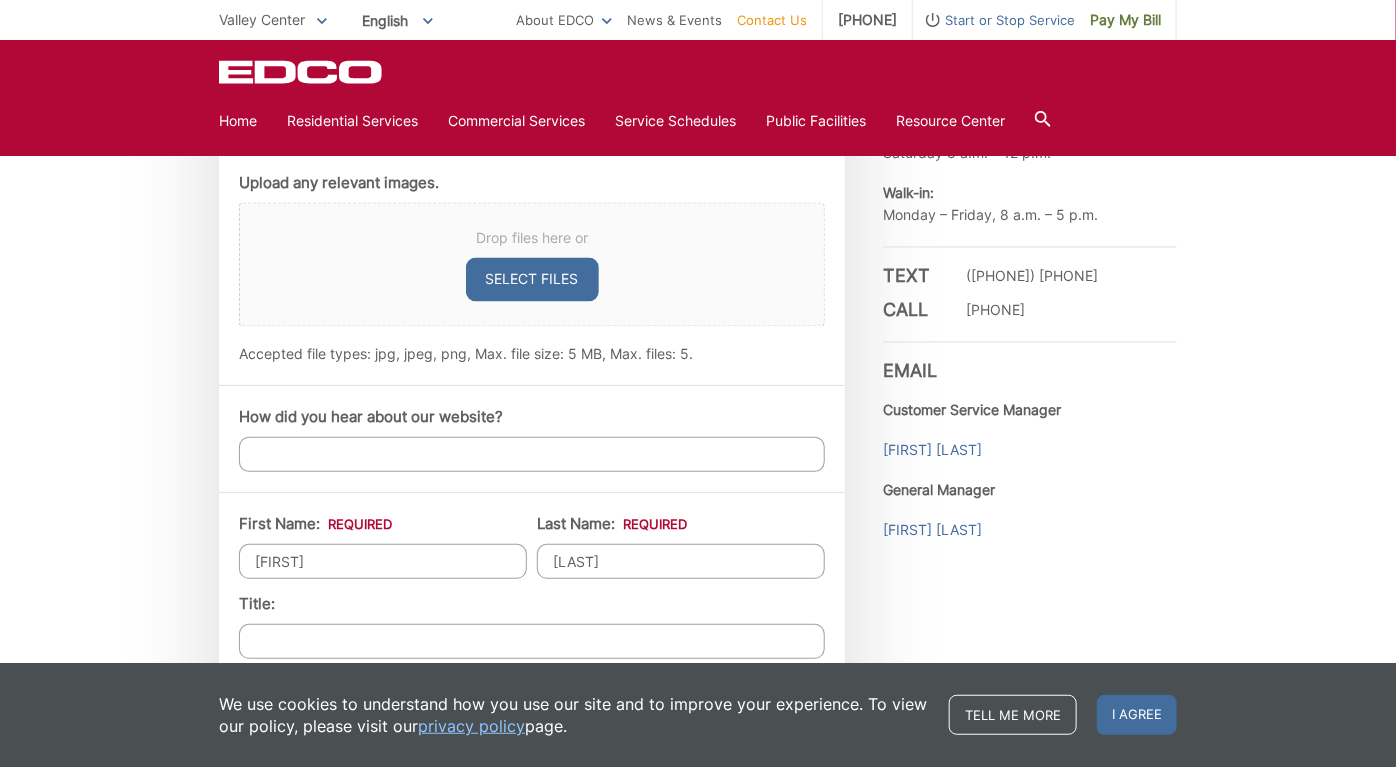 type on "Valley Center" 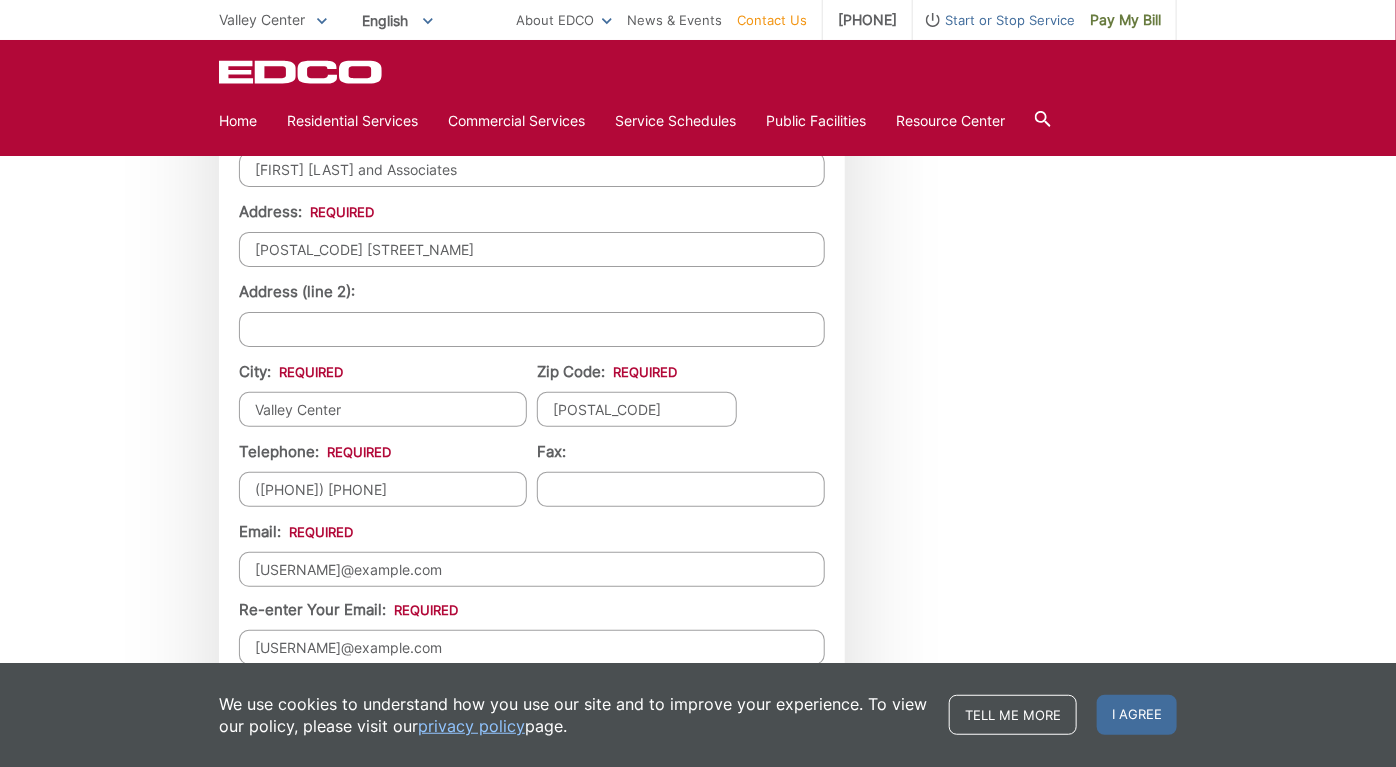 scroll, scrollTop: 1900, scrollLeft: 0, axis: vertical 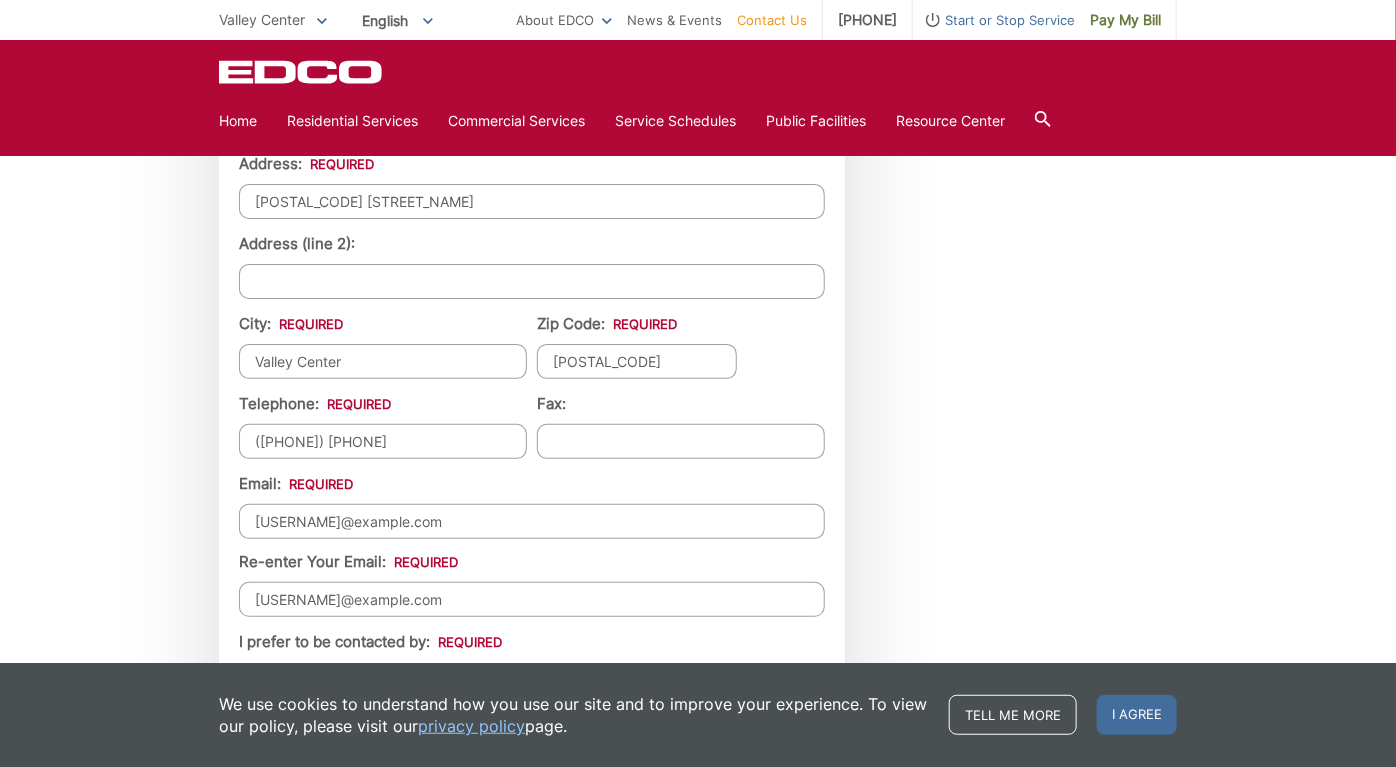 drag, startPoint x: 257, startPoint y: 509, endPoint x: 459, endPoint y: 518, distance: 202.2004 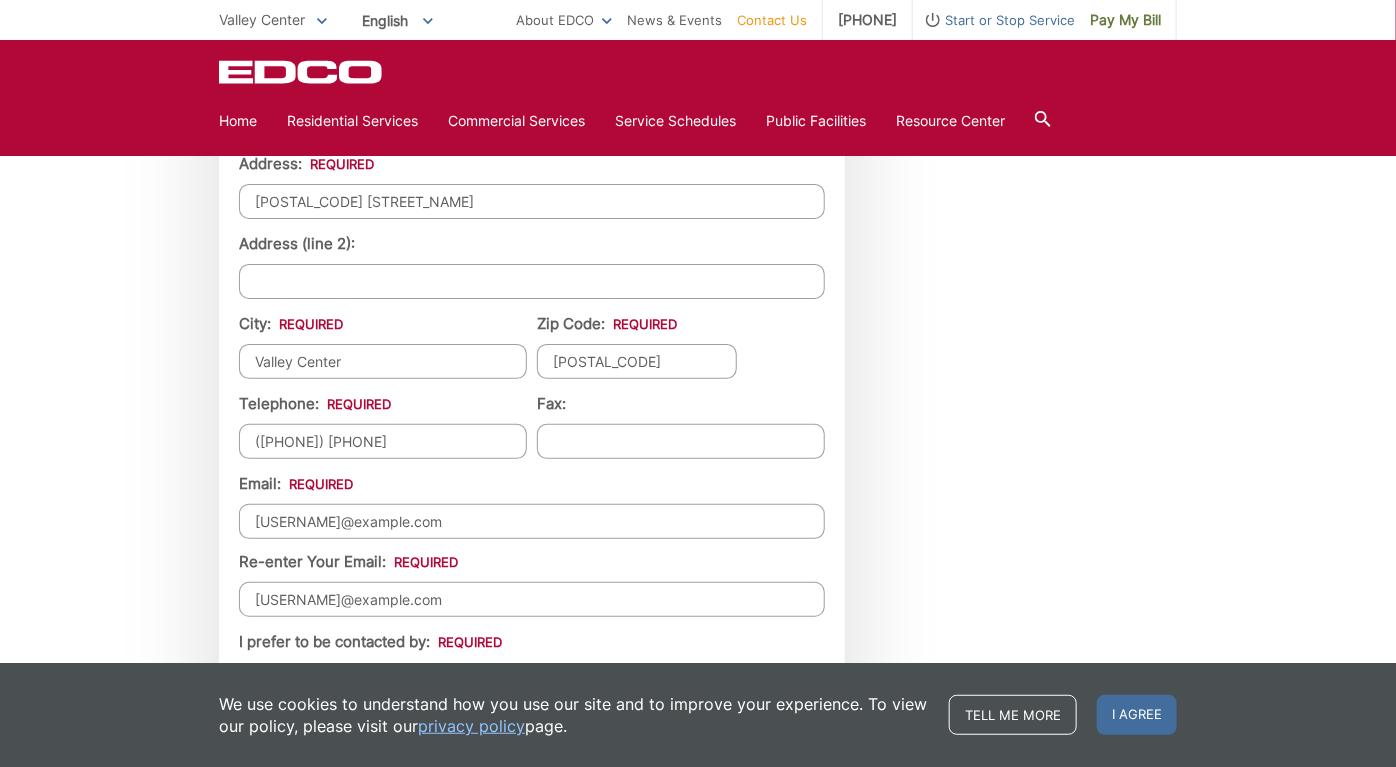 type on "[EMAIL]@[DOMAIN]" 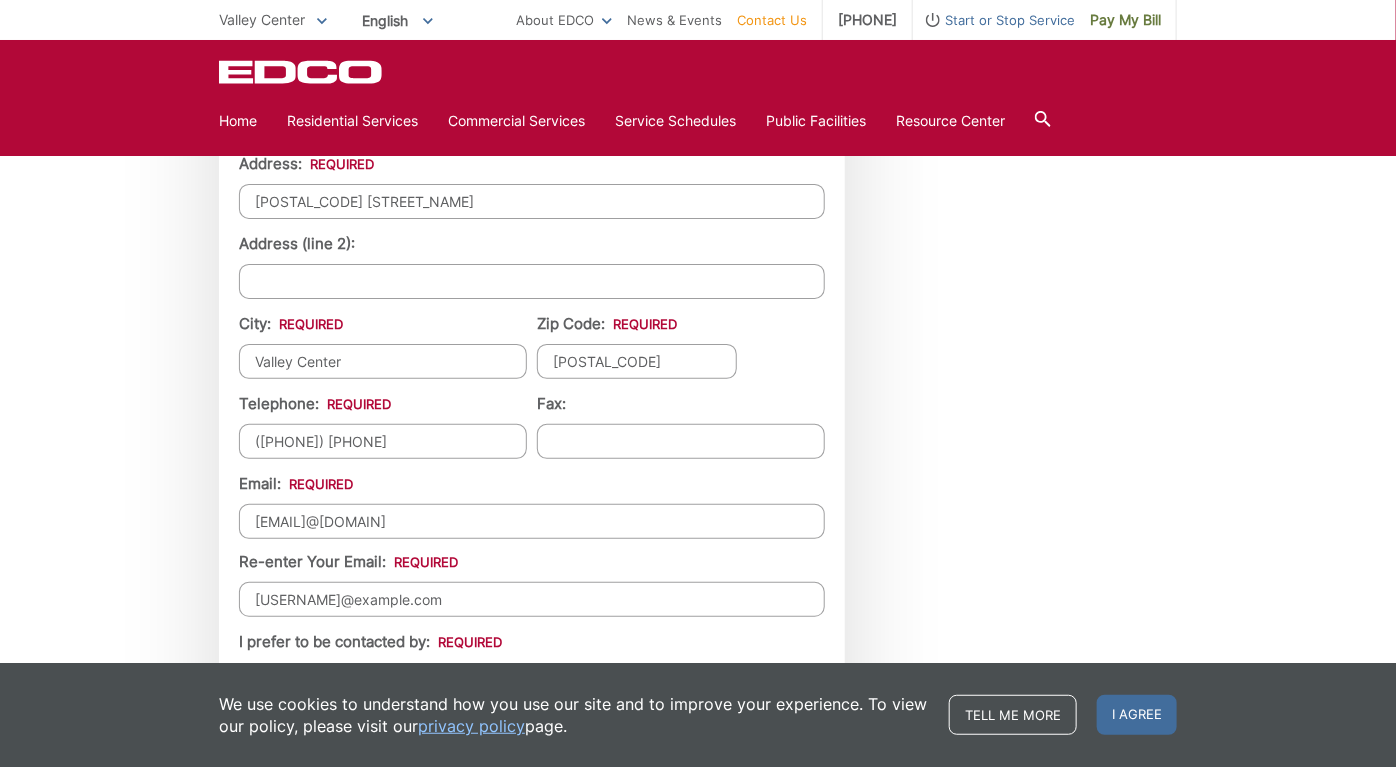click on "[USERNAME]@example.com" at bounding box center [532, 599] 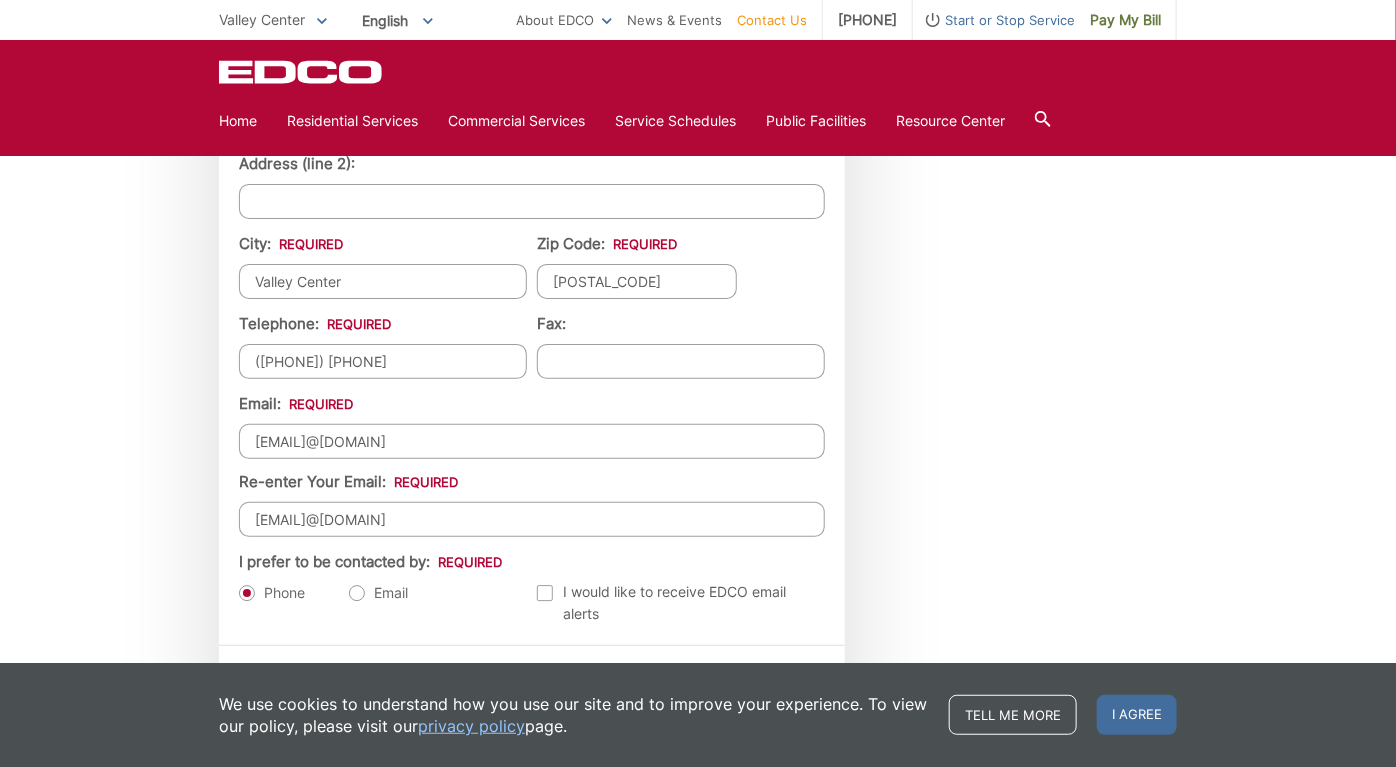 scroll, scrollTop: 2100, scrollLeft: 0, axis: vertical 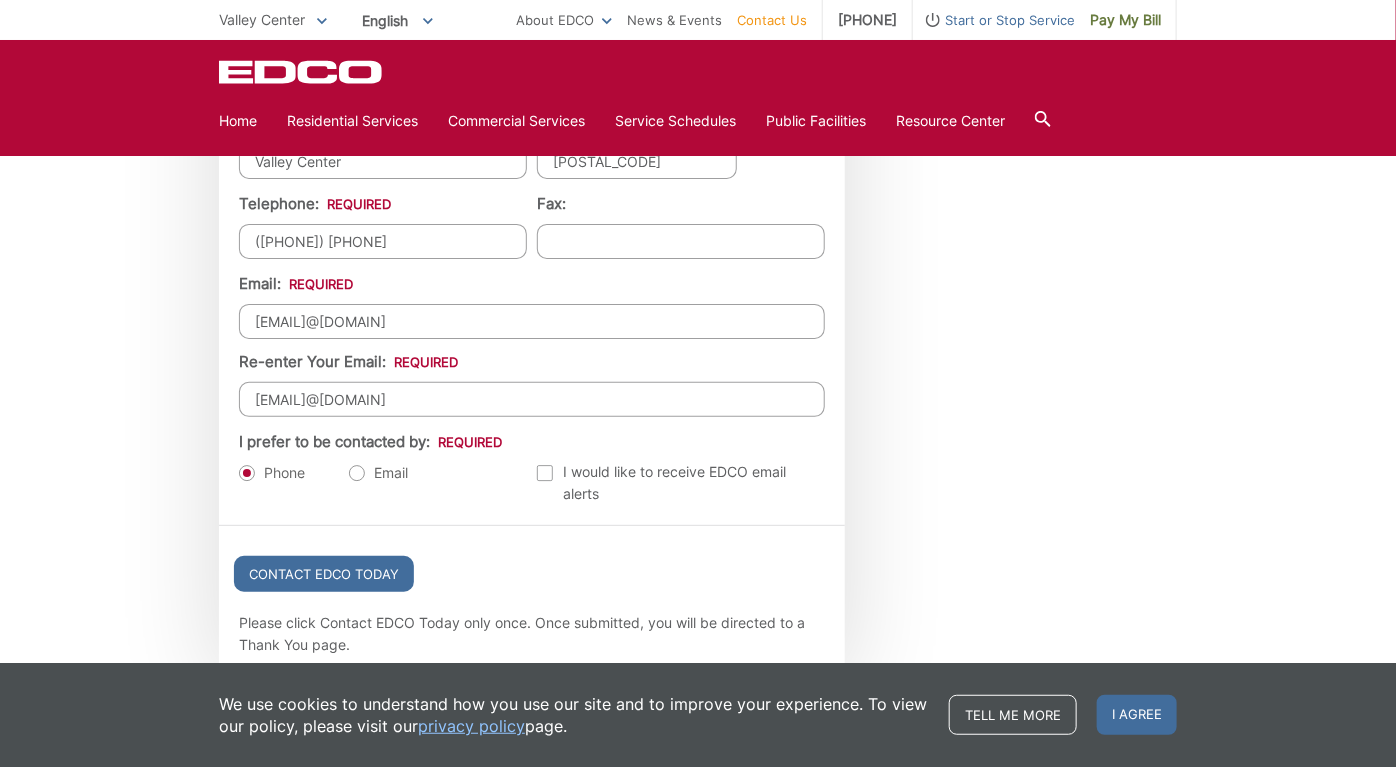 click on "Email" at bounding box center [378, 473] 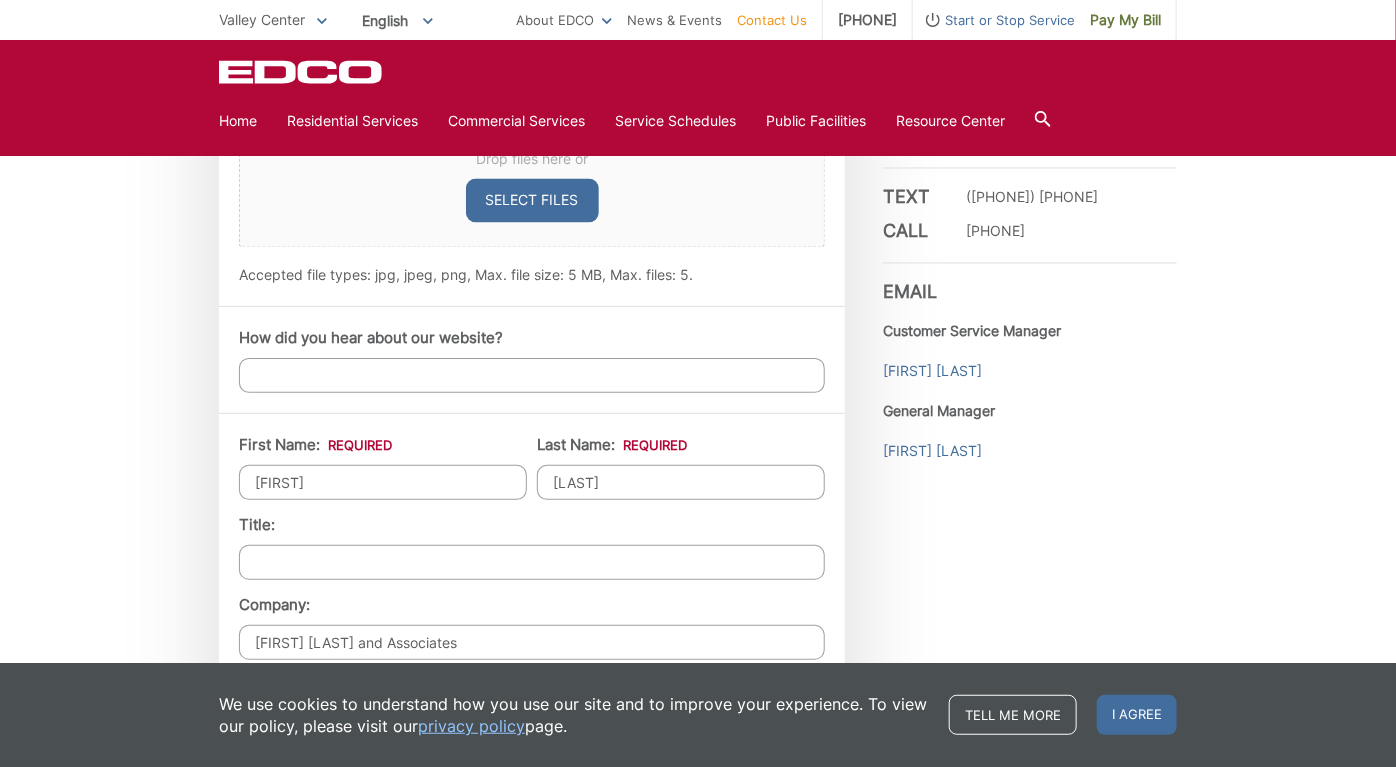 scroll, scrollTop: 1502, scrollLeft: 0, axis: vertical 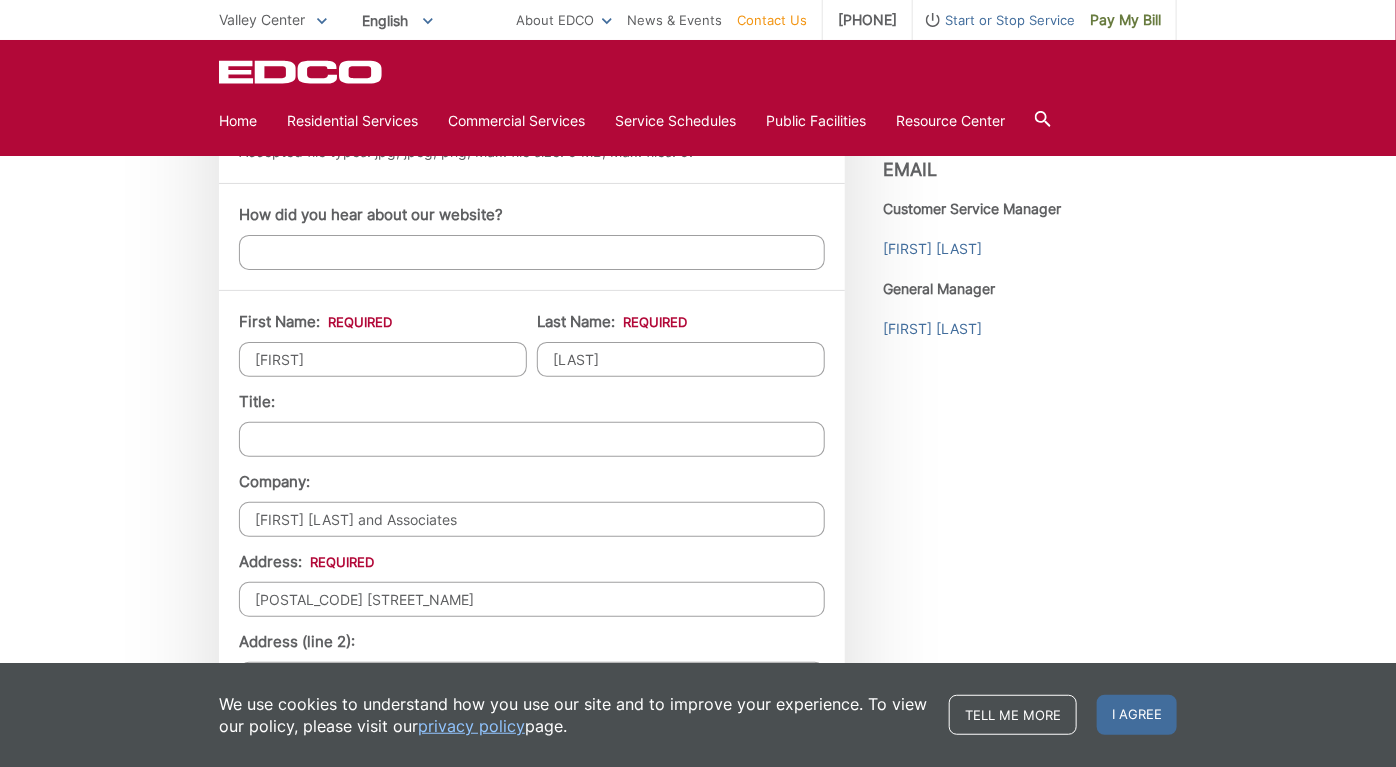 click on "Title:" at bounding box center [532, 439] 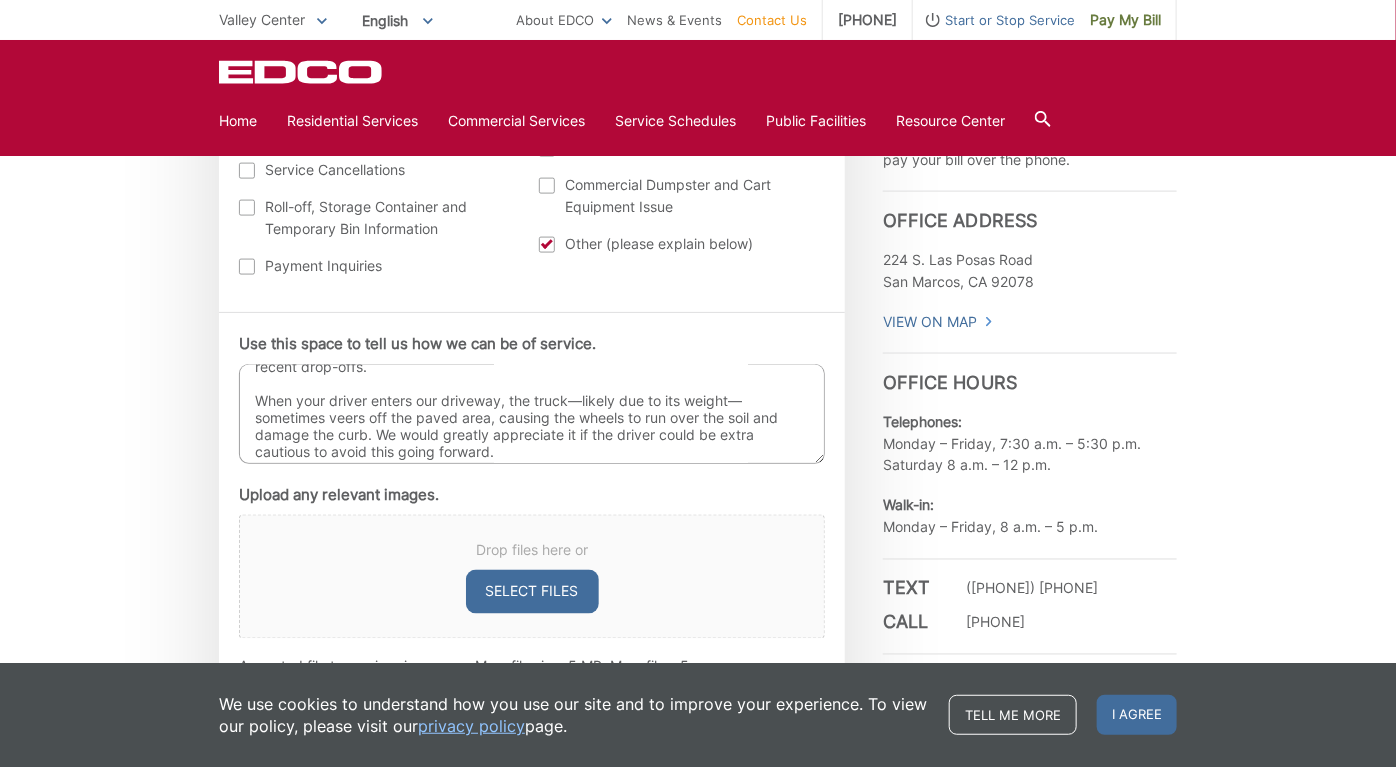 scroll, scrollTop: 1002, scrollLeft: 0, axis: vertical 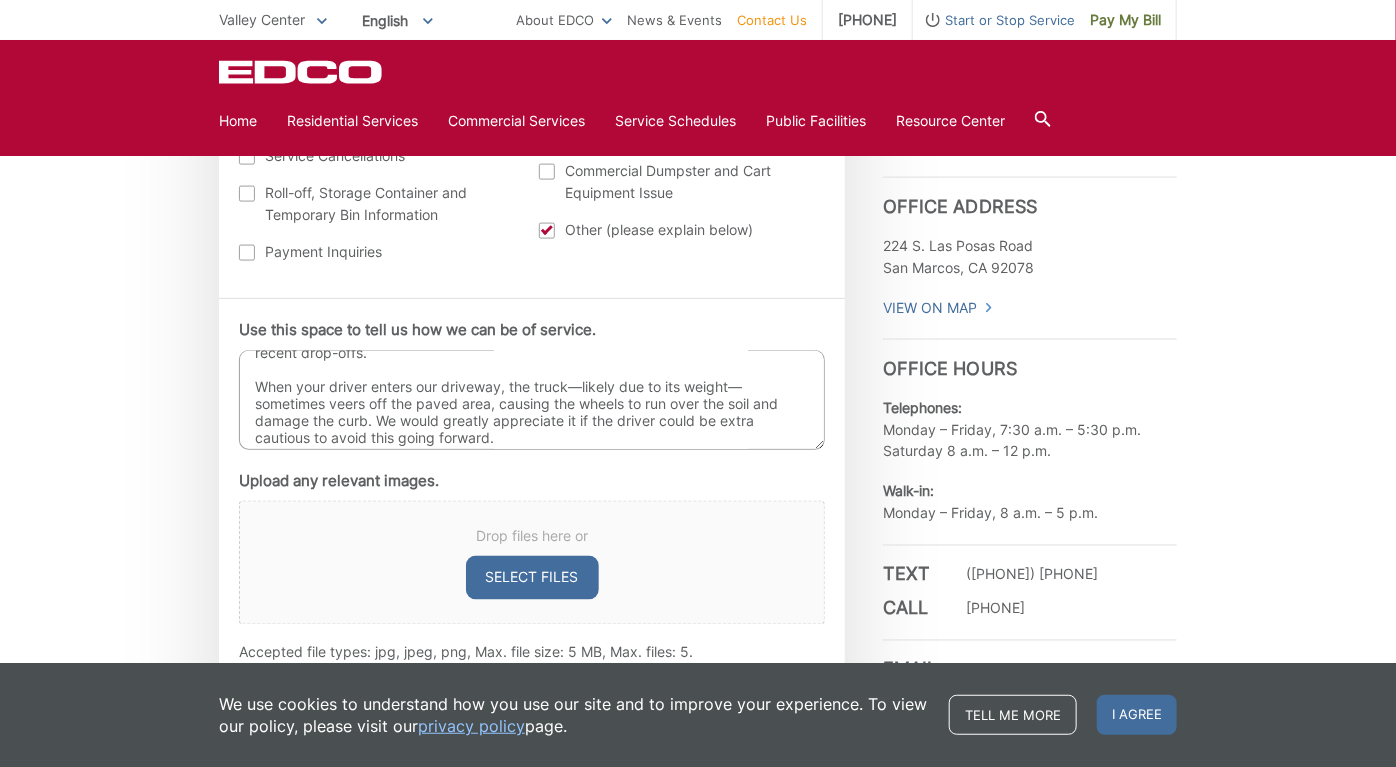type on "A [PERSON_TITLE]" 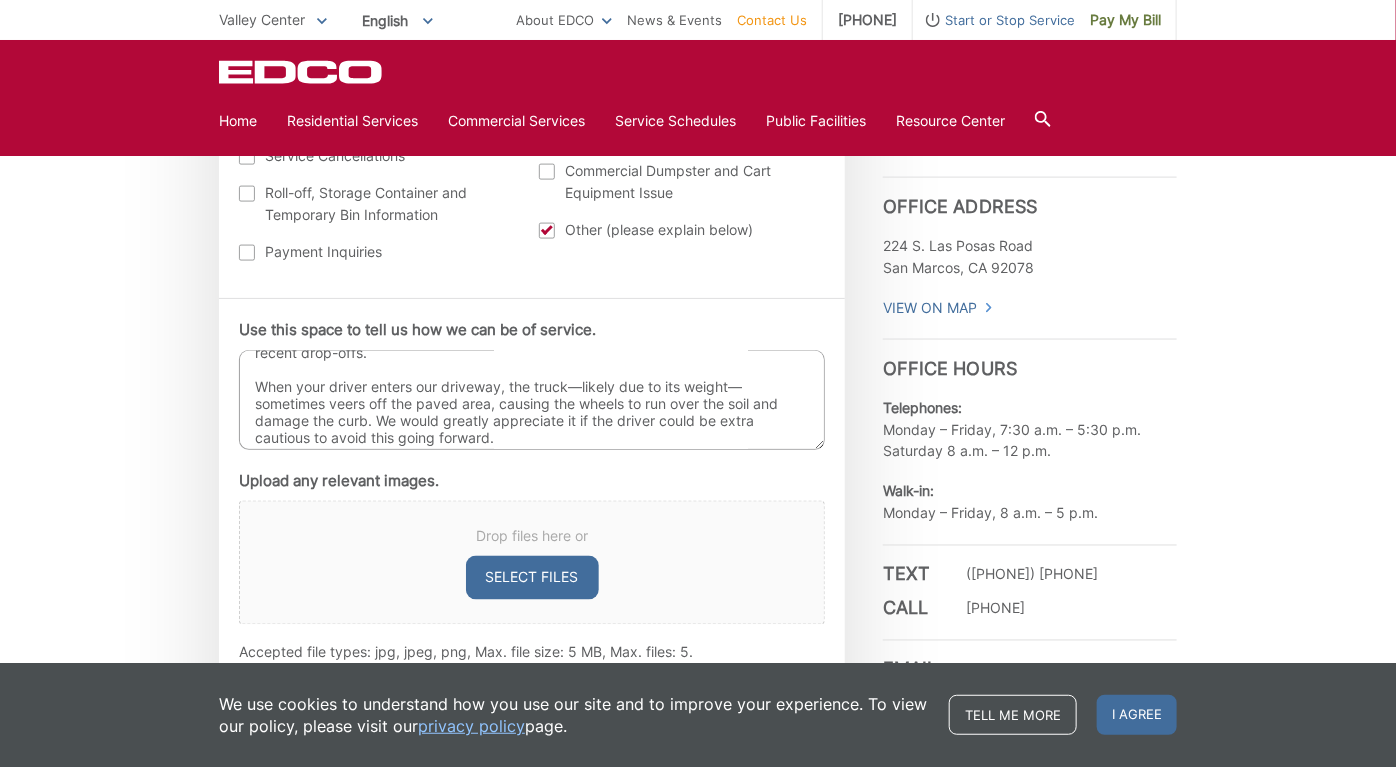 click on "EDCO Logo" at bounding box center [698, 72] 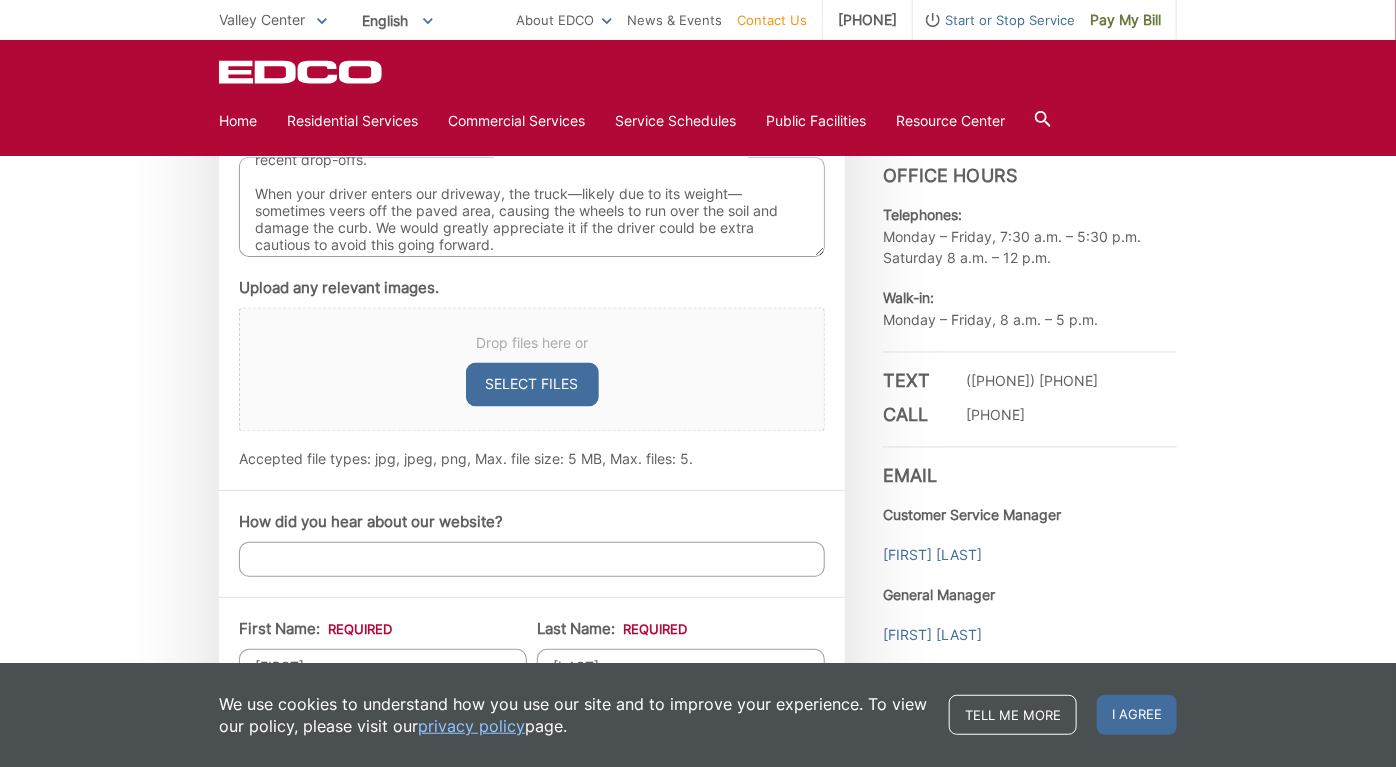 scroll, scrollTop: 1202, scrollLeft: 0, axis: vertical 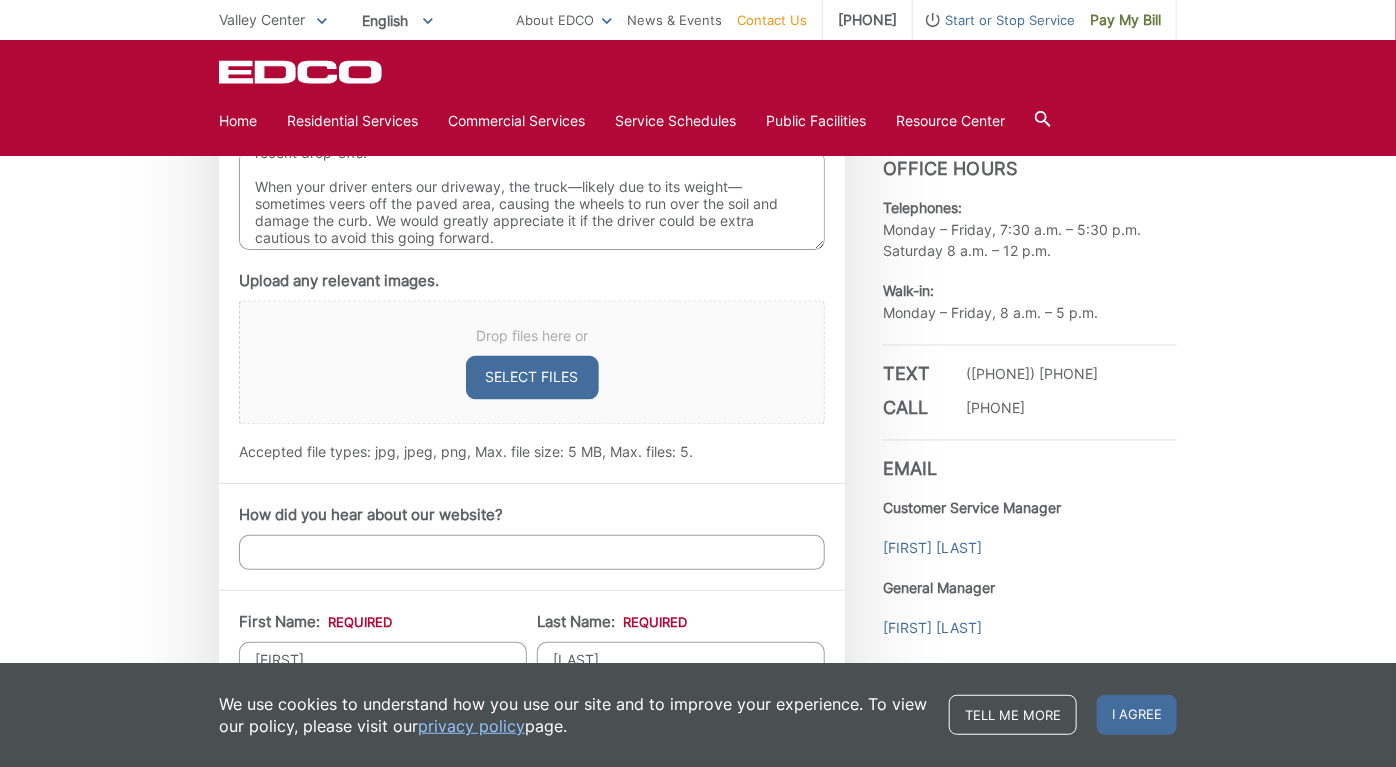 click on "Select files" at bounding box center [532, 378] 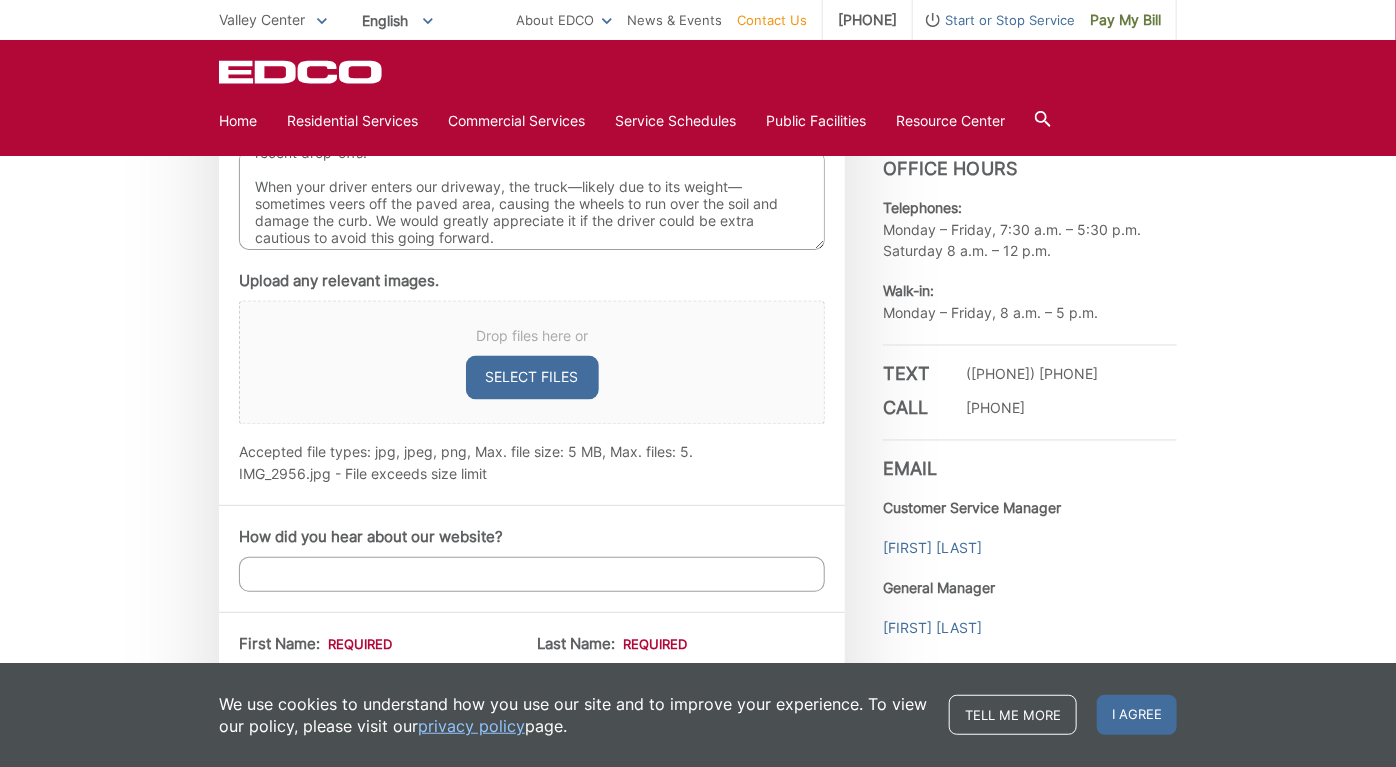 type 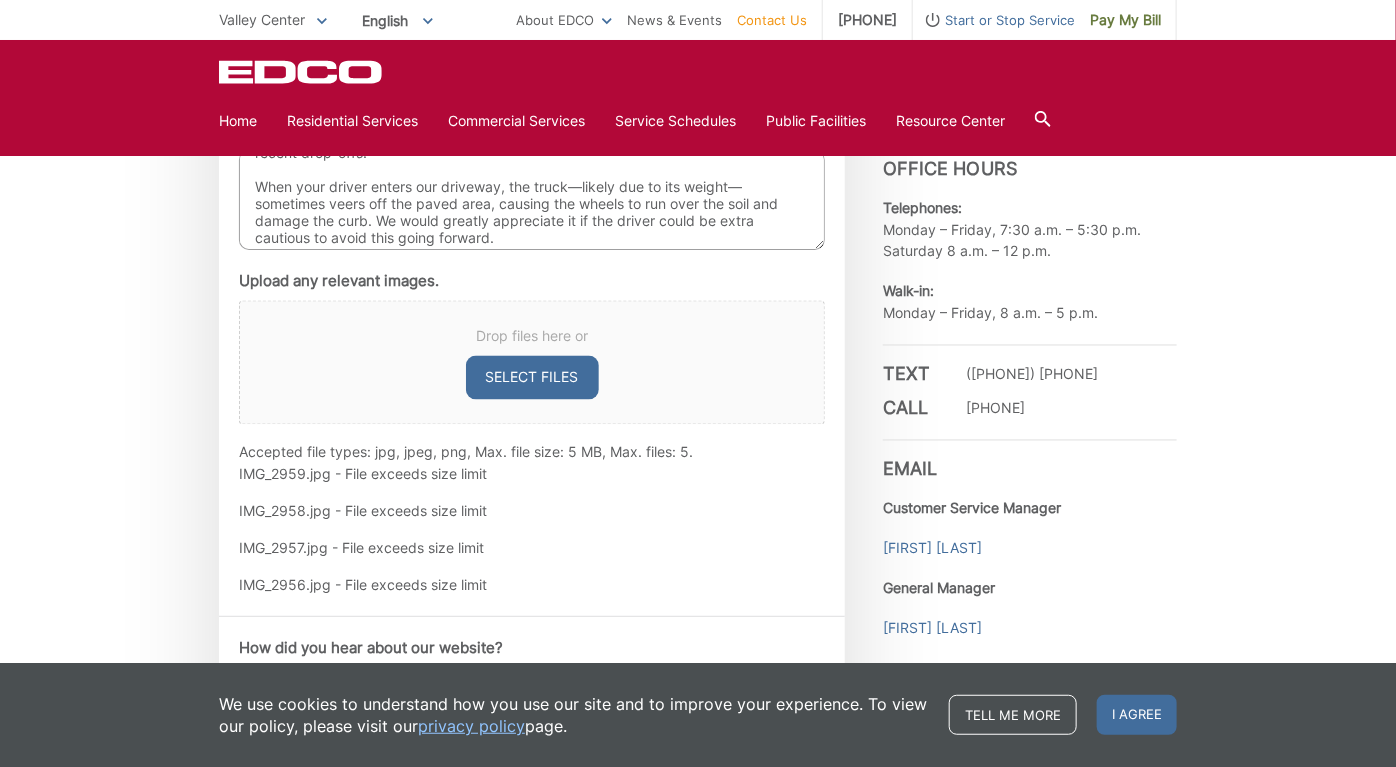 click on "IMG_2959.jpg - File exceeds size limit" at bounding box center [532, 474] 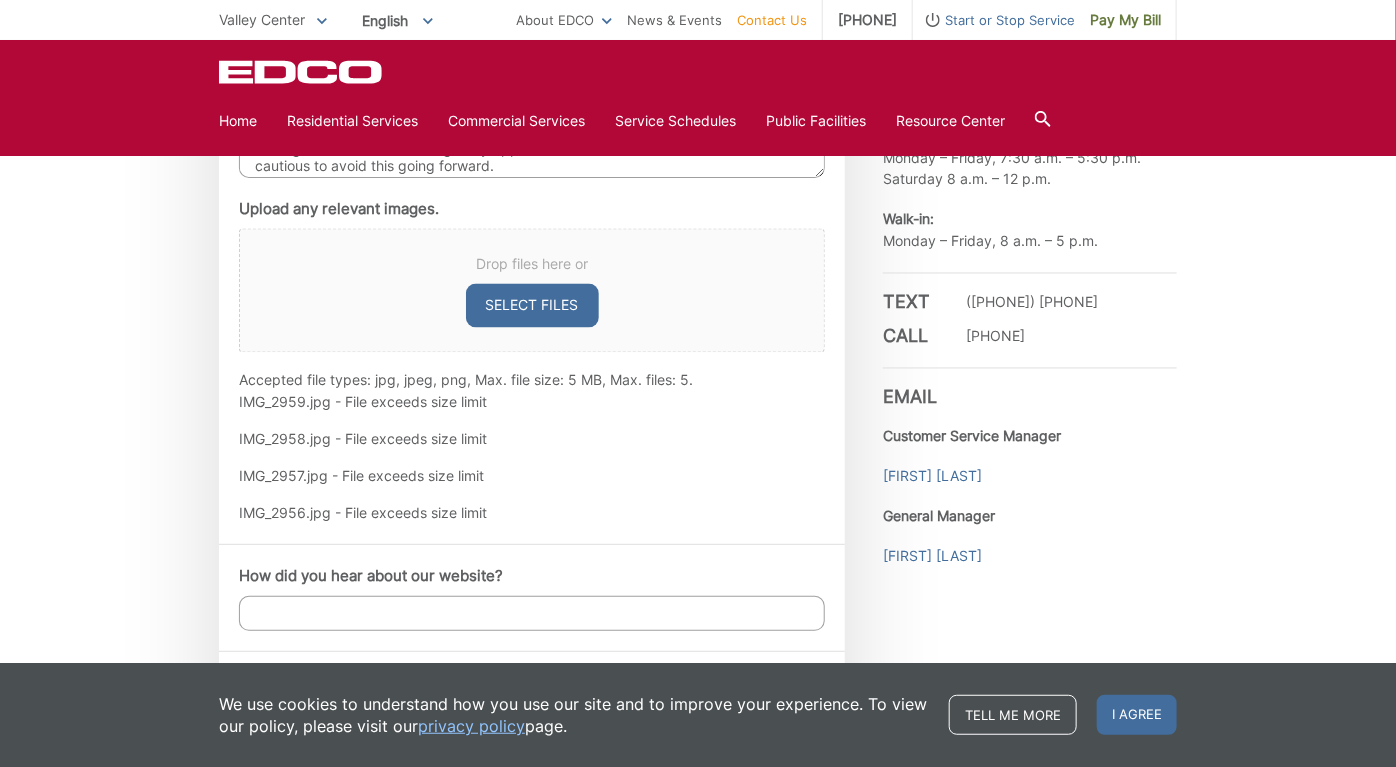 scroll, scrollTop: 1302, scrollLeft: 0, axis: vertical 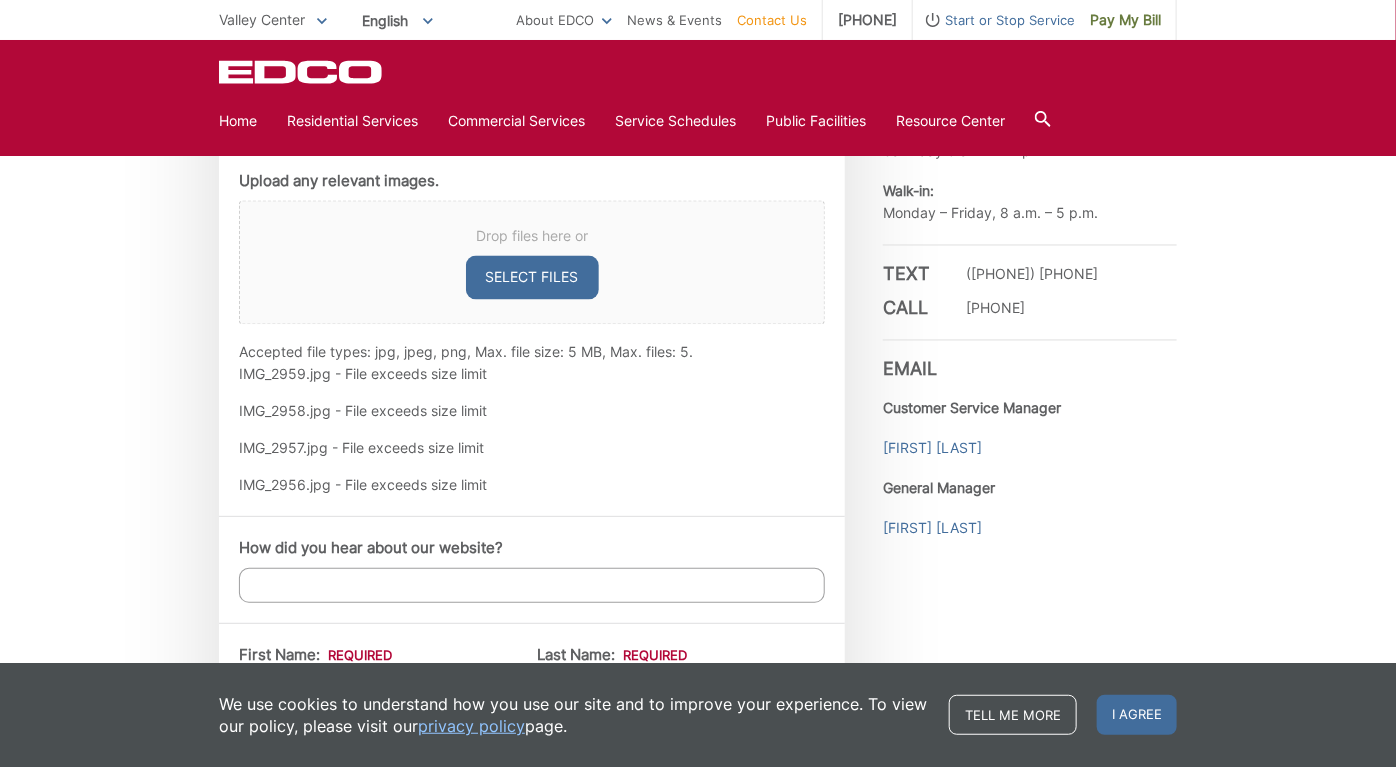 click on "Select files" at bounding box center [532, 278] 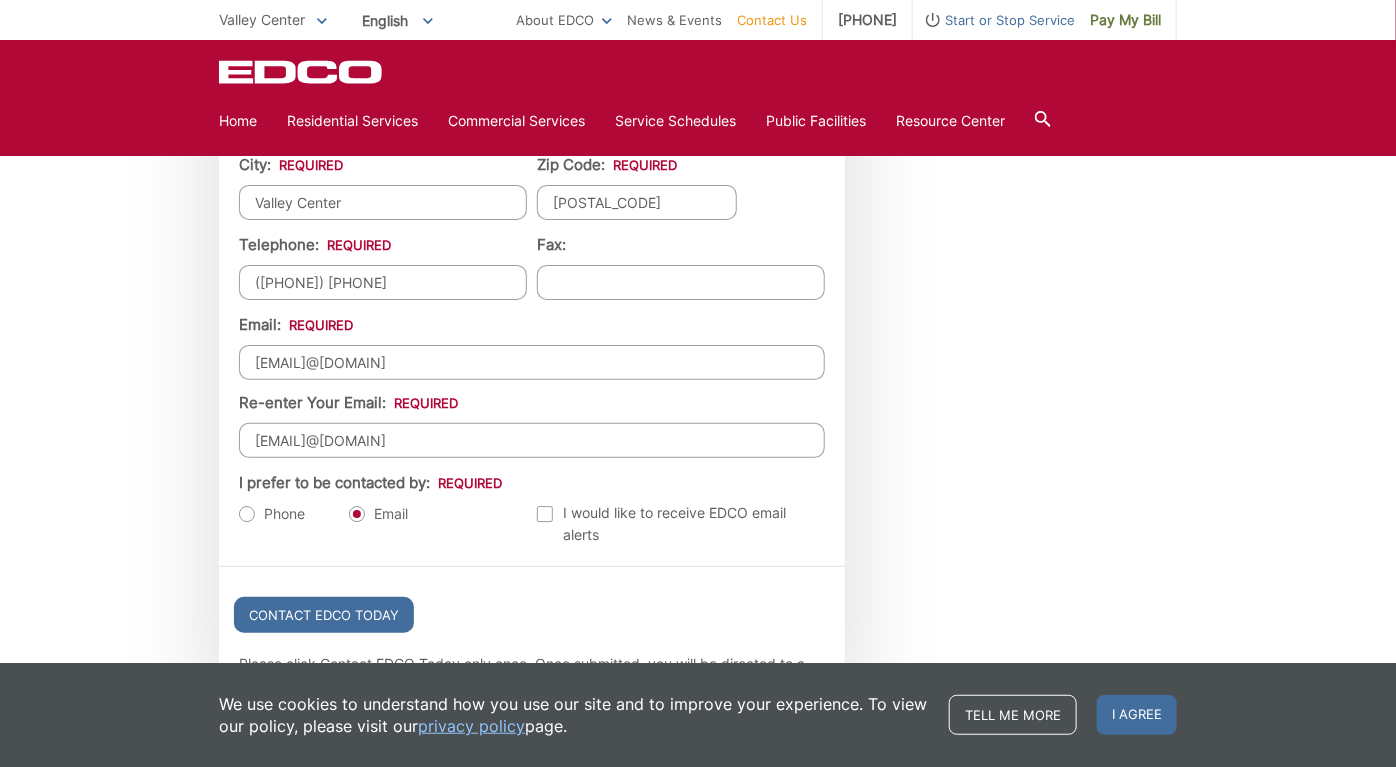 scroll, scrollTop: 2302, scrollLeft: 0, axis: vertical 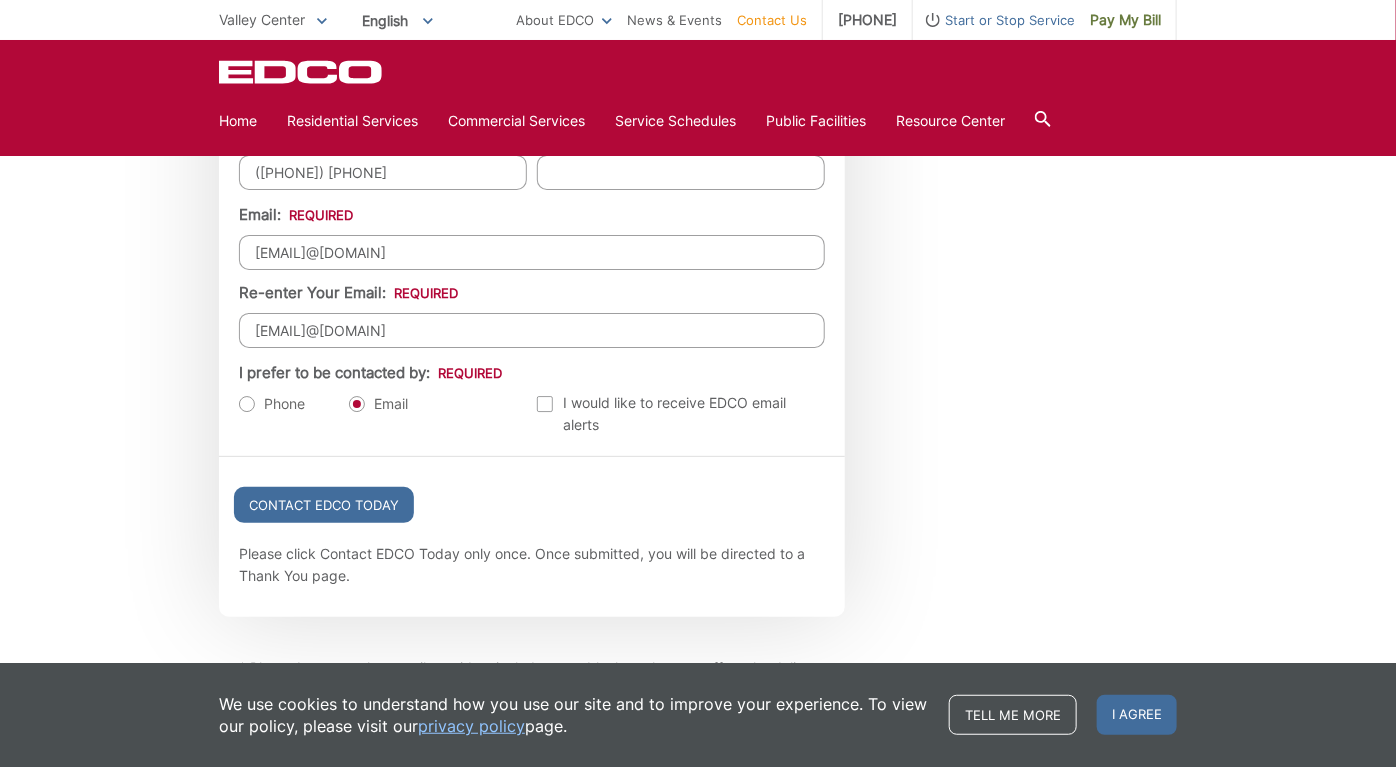 click on "Phone" at bounding box center [272, 404] 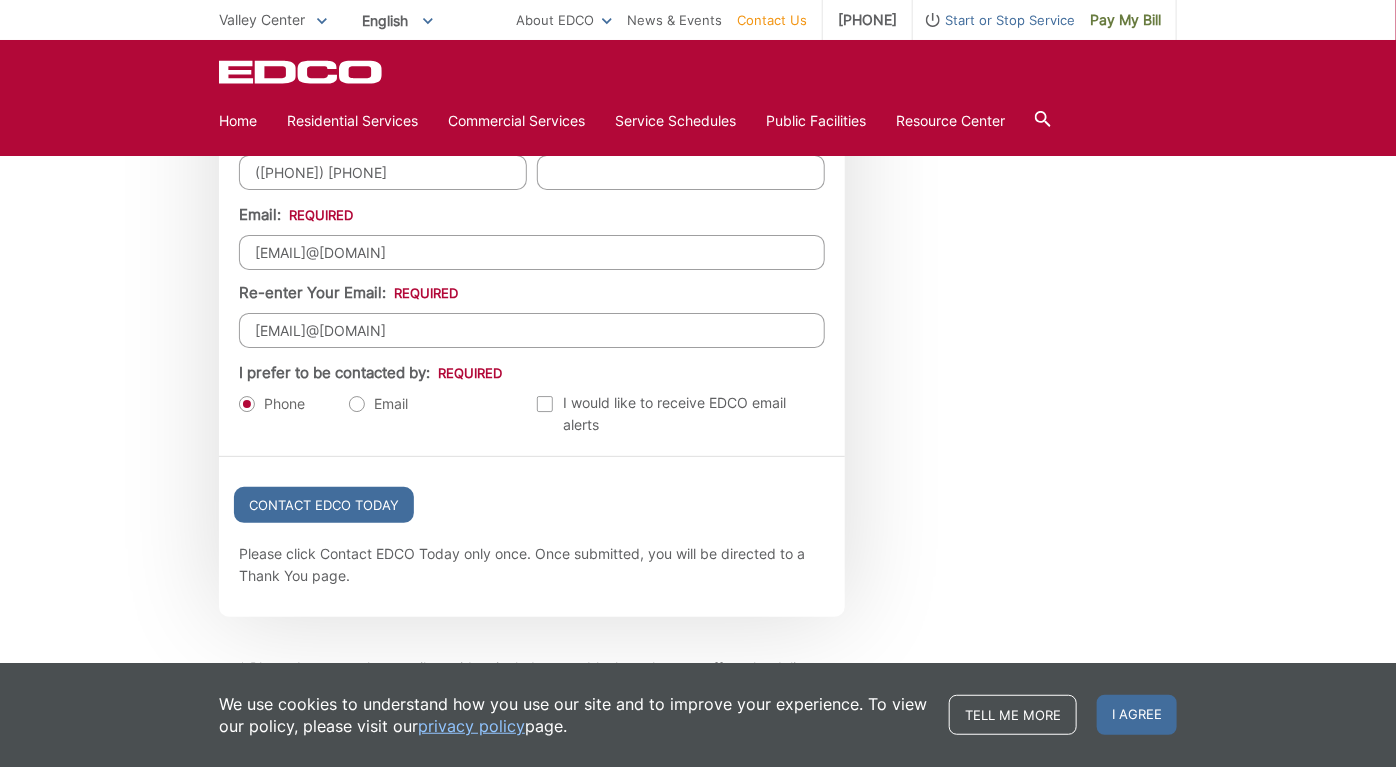 click on "Email" at bounding box center (378, 404) 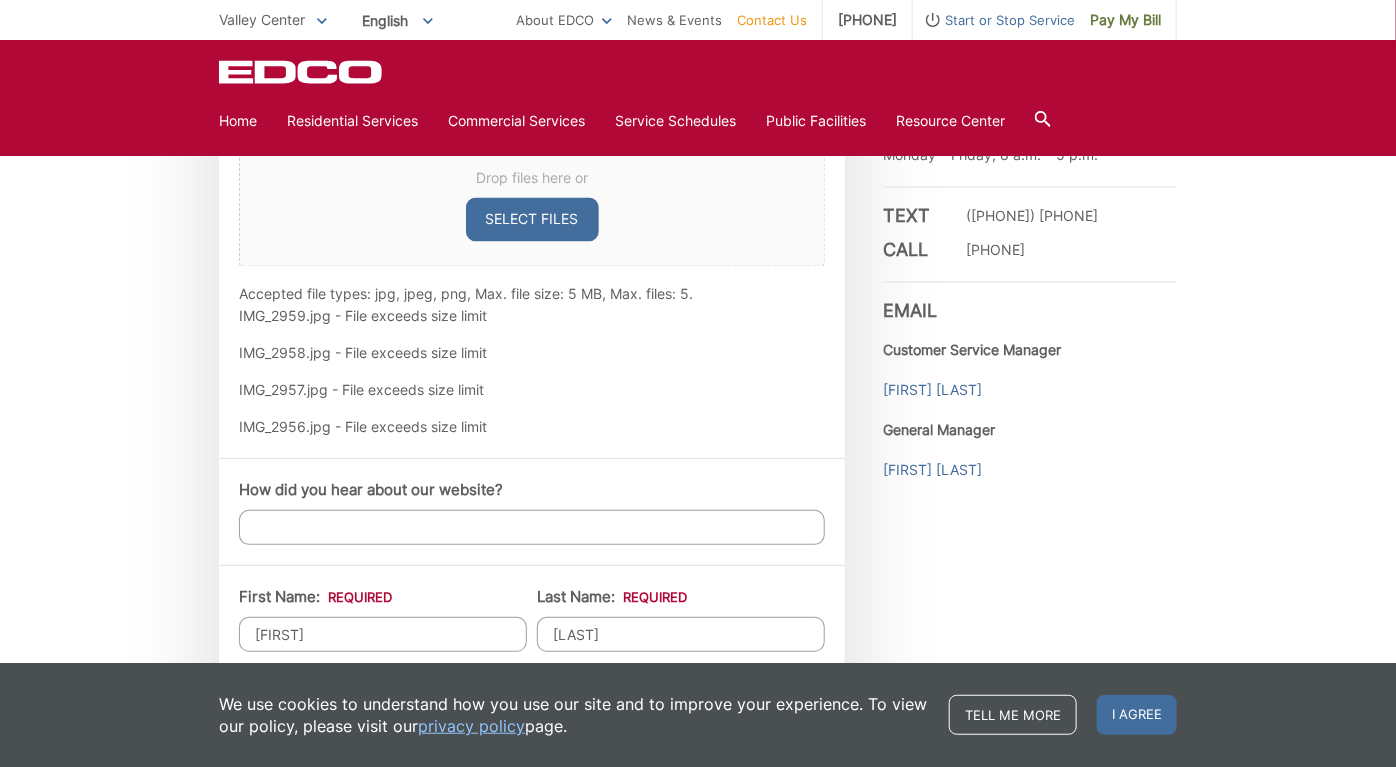 scroll, scrollTop: 1335, scrollLeft: 0, axis: vertical 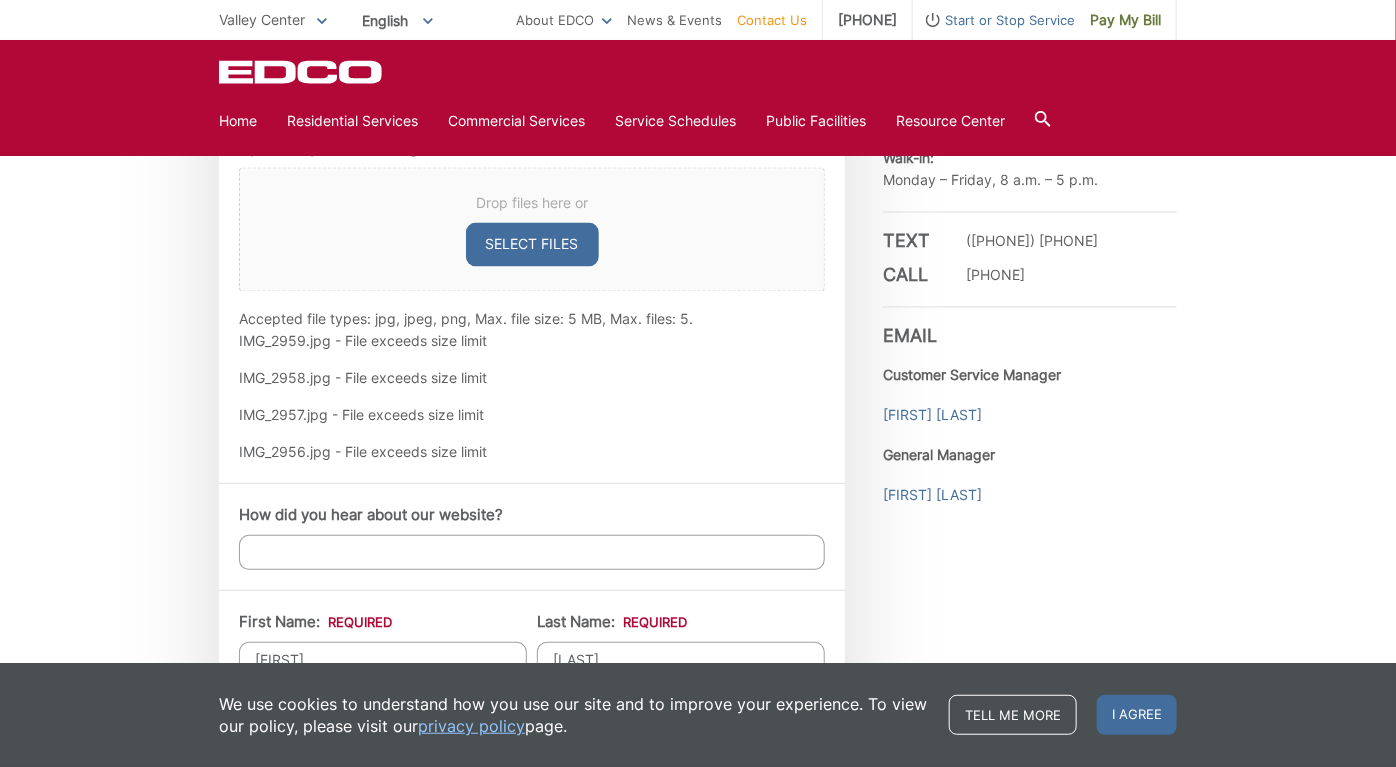 click on "IMG_2957.jpg - File exceeds size limit" at bounding box center (532, 415) 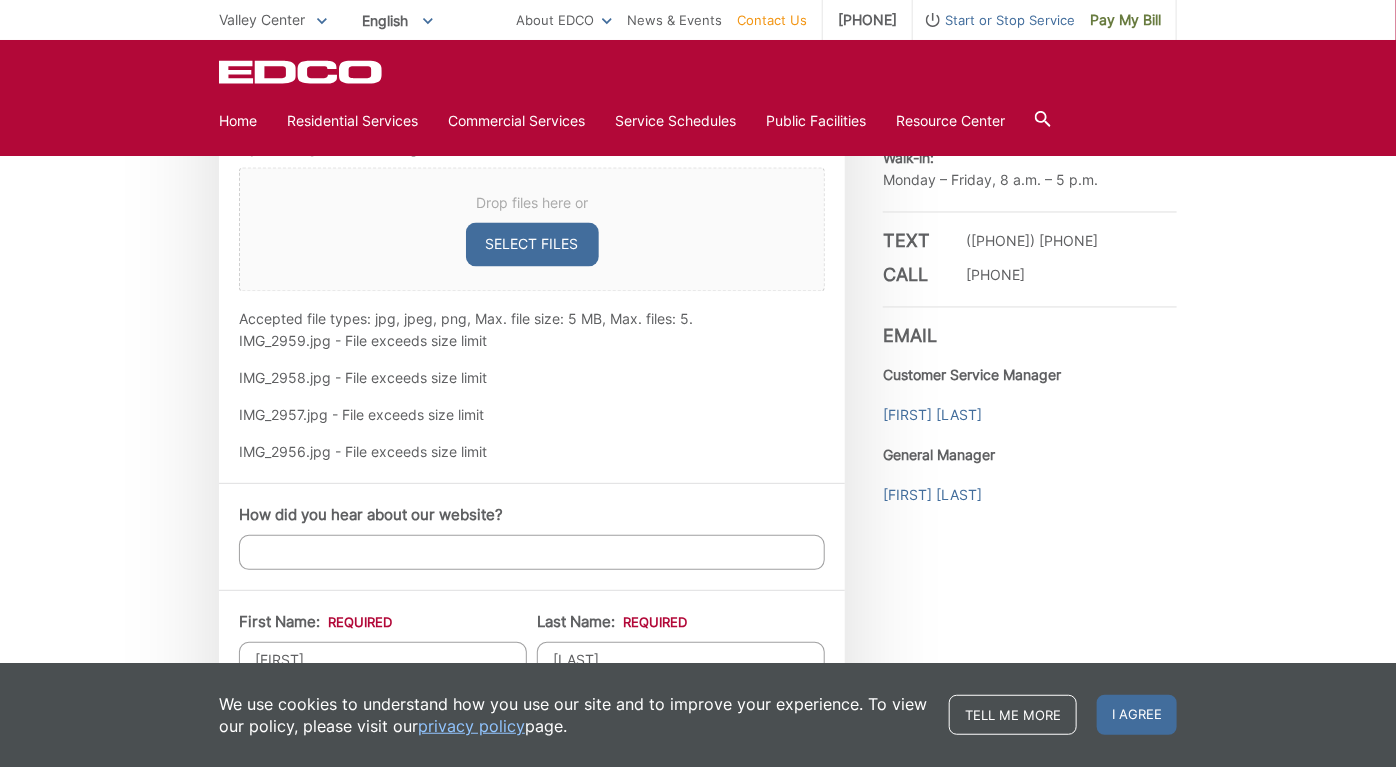 click on "IMG_2956.jpg - File exceeds size limit" at bounding box center (532, 452) 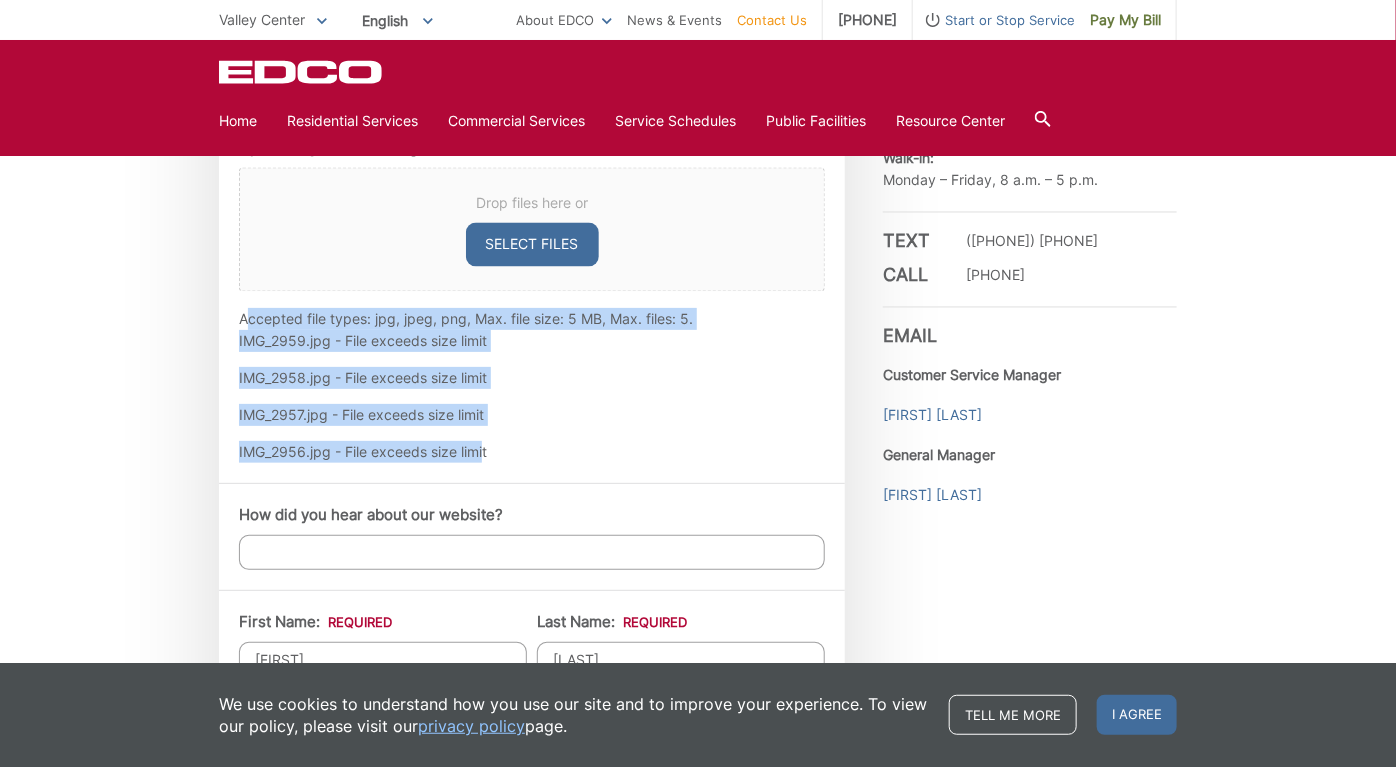 drag, startPoint x: 458, startPoint y: 441, endPoint x: 242, endPoint y: 315, distance: 250.064 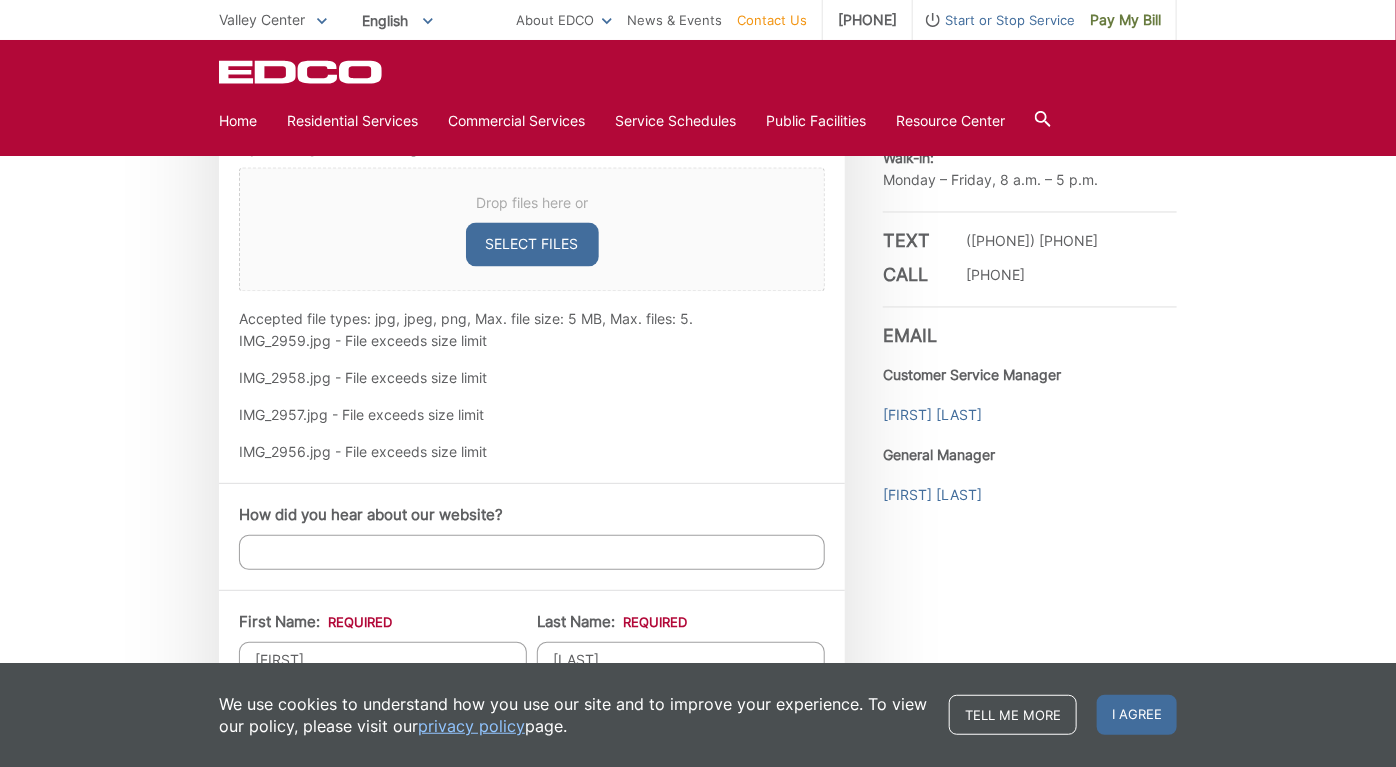 click on "IMG_2959.jpg - File exceeds size limit IMG_2958.jpg - File exceeds size limit IMG_2957.jpg - File exceeds size limit IMG_2956.jpg - File exceeds size limit" at bounding box center (532, 396) 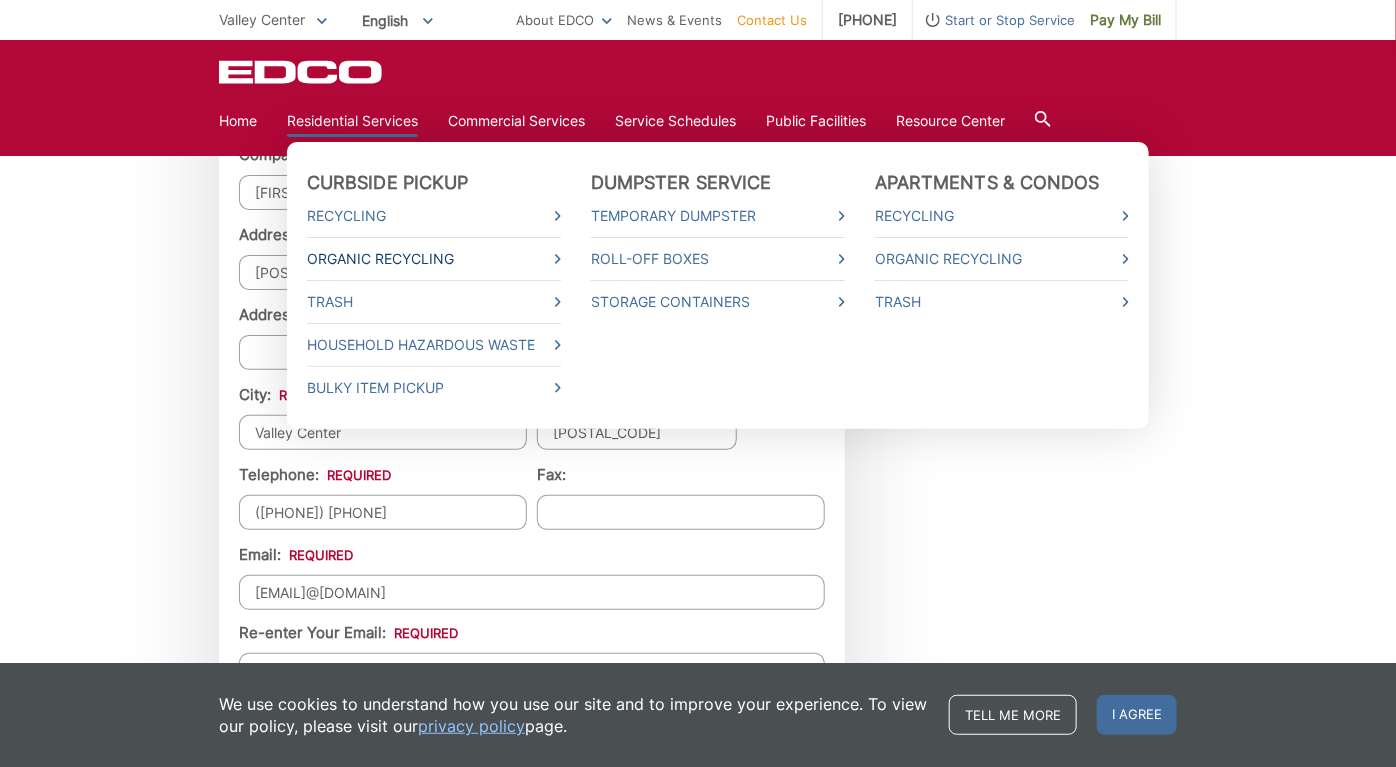 scroll, scrollTop: 1835, scrollLeft: 0, axis: vertical 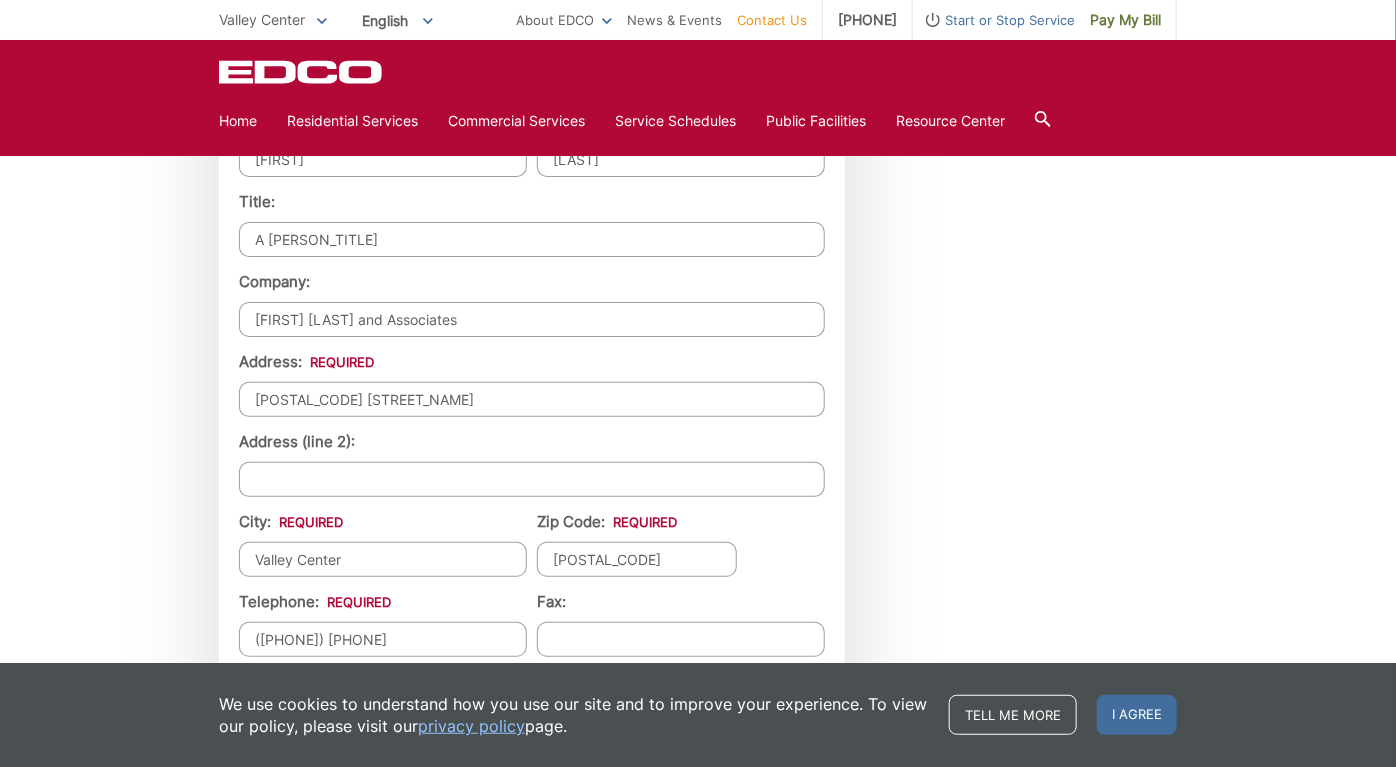 click on "EDCO keeps your response strictly confidential.  We do not provide it to any outside source. You will not receive any unsolicited e-mail as a result of your input. Please expect a response within one business day.
* Please be aware that email providers include spam blockers that can affect the delivery and display of some email messages and/or cause a response email to be sent to a junk folder. This means that sometimes those desired e-mail communications might not reach you. To ensure that you receive a response from EDCO and that it displays correctly in your Inbox, we recommend adding our domain (edcodisposal.com) to your list of safe senders or periodically checking your Junk folder for our response email. Thank you.
Entry Status None
*" at bounding box center [698, -65] 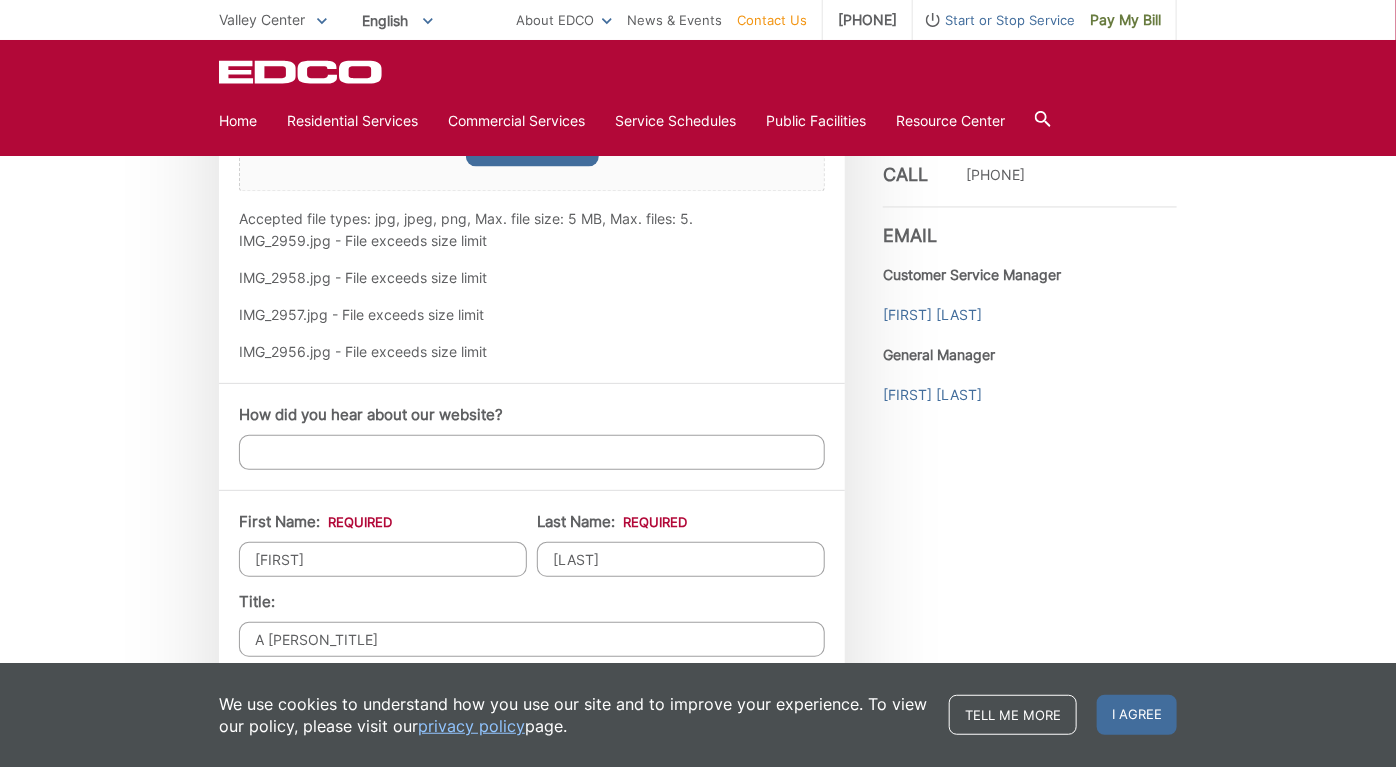 scroll, scrollTop: 1335, scrollLeft: 0, axis: vertical 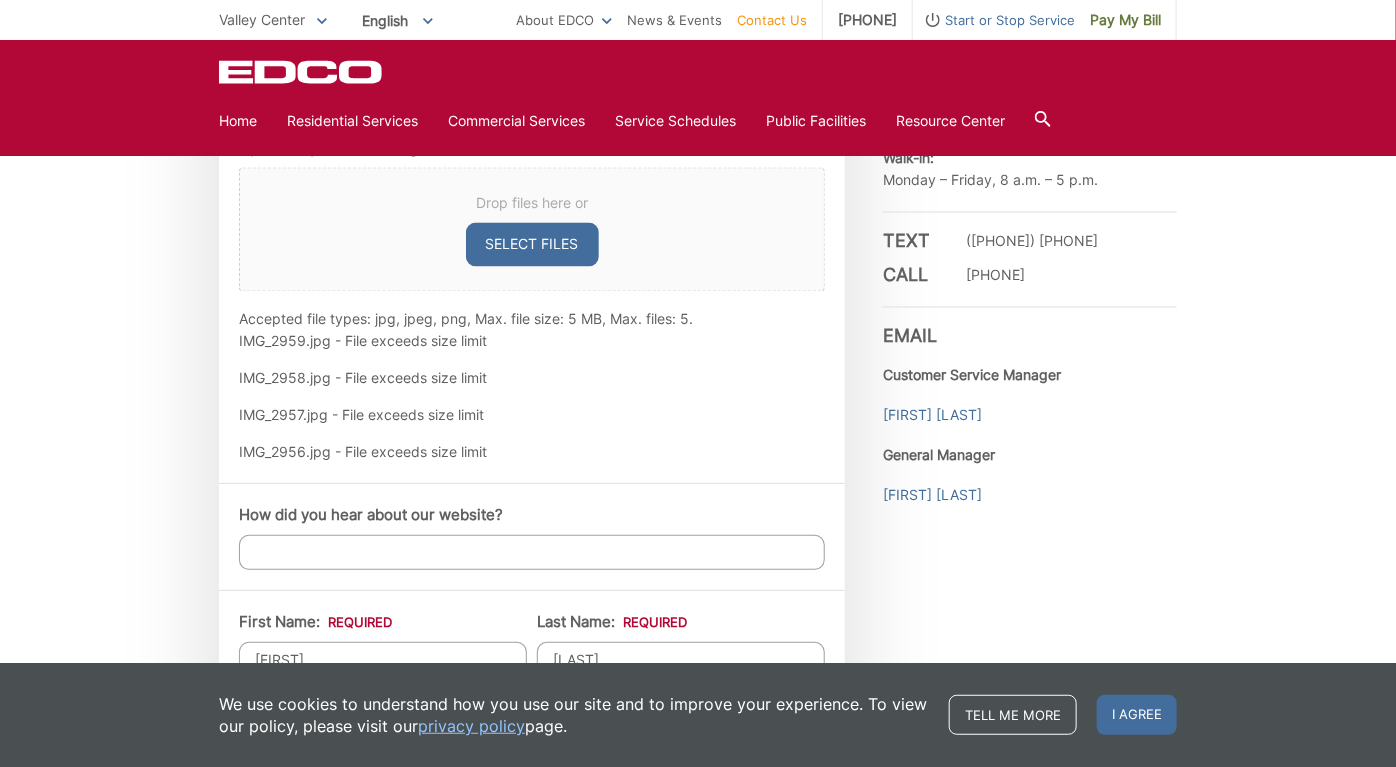 click on "Select files" at bounding box center (532, 245) 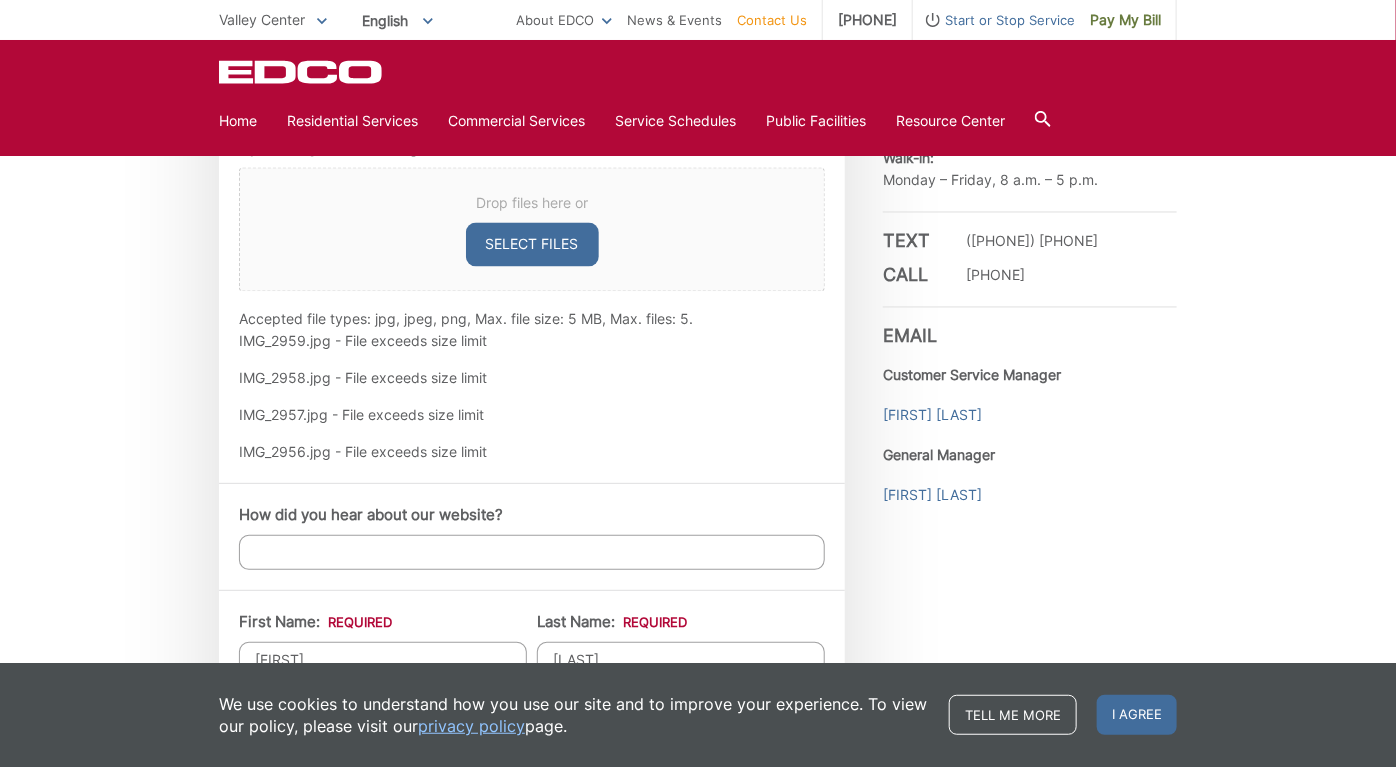 type on "C:\fakepath\IMG_2957.jpg" 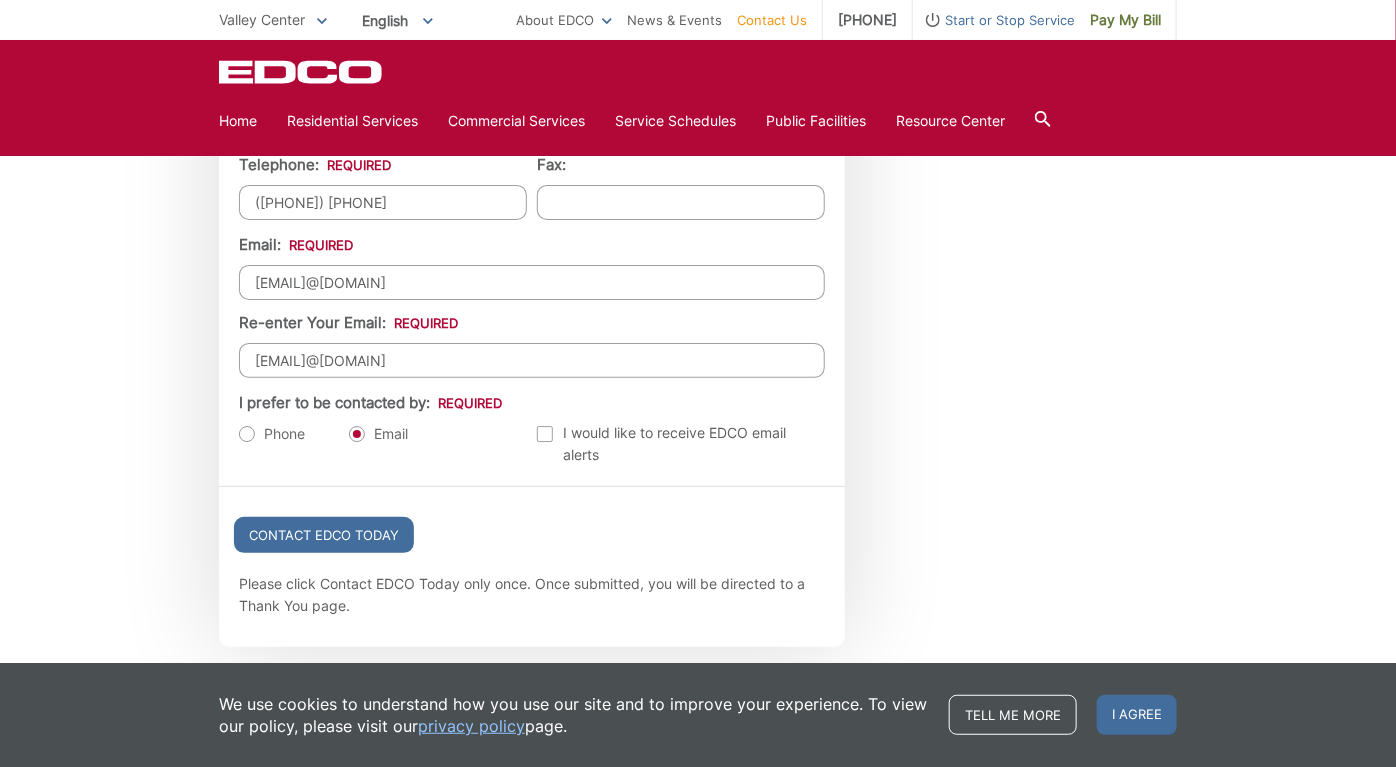 scroll, scrollTop: 2535, scrollLeft: 0, axis: vertical 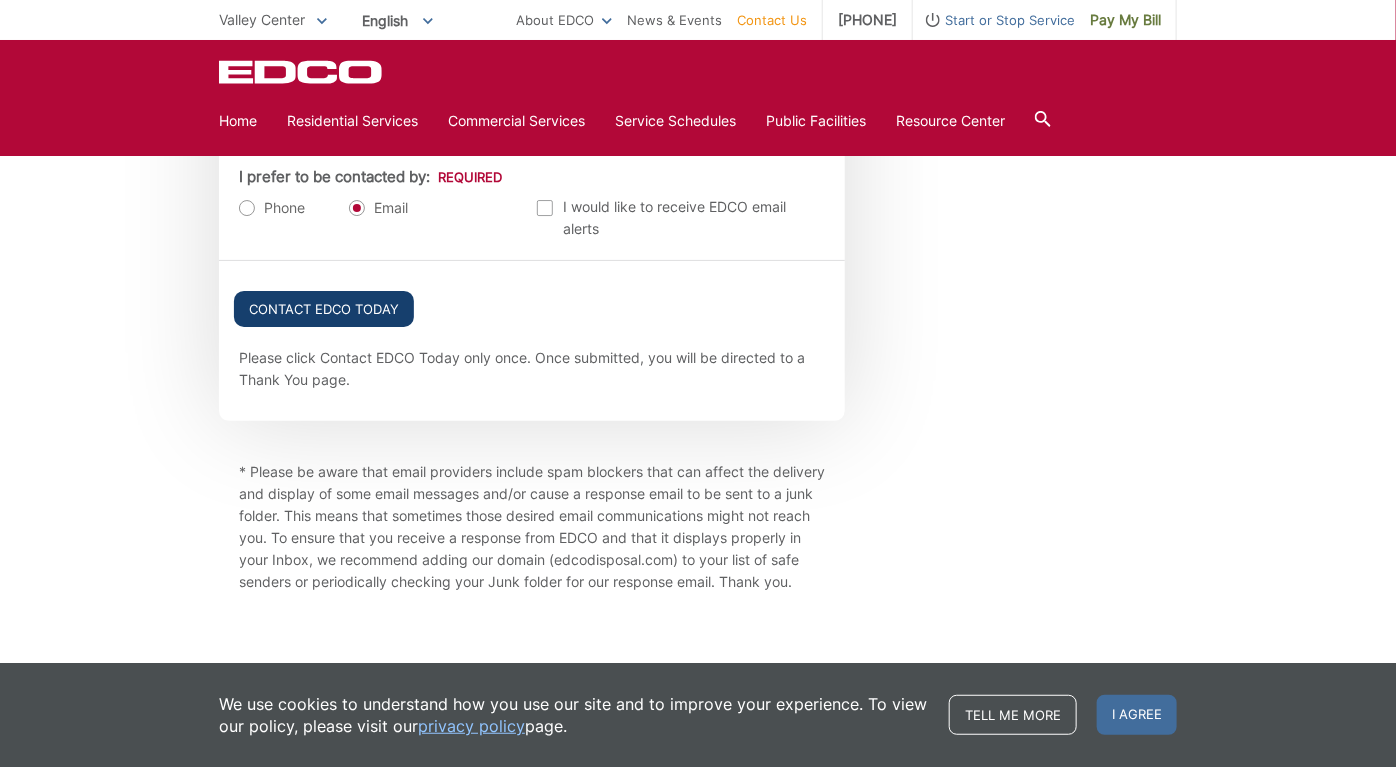 click on "Contact EDCO Today" at bounding box center [324, 309] 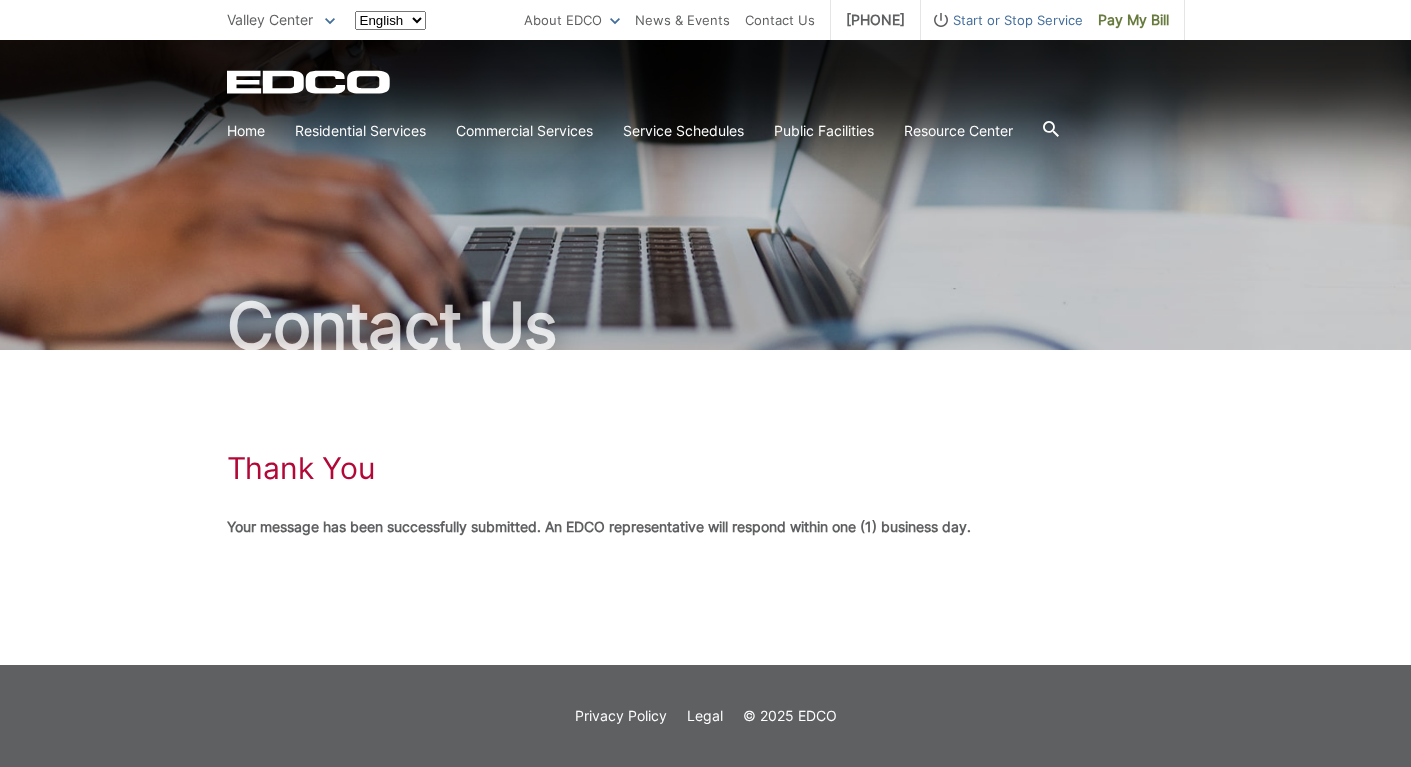 scroll, scrollTop: 0, scrollLeft: 0, axis: both 